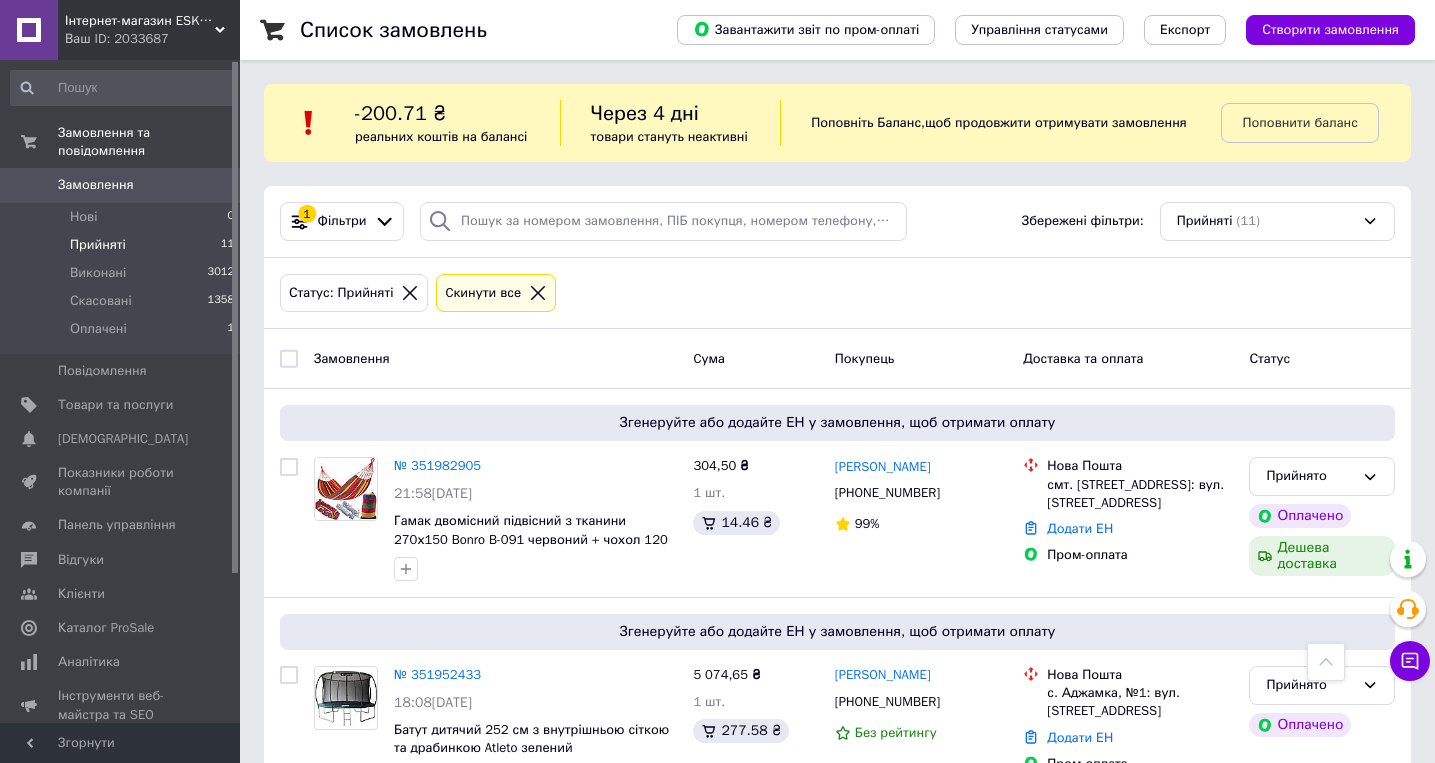scroll, scrollTop: 1906, scrollLeft: 0, axis: vertical 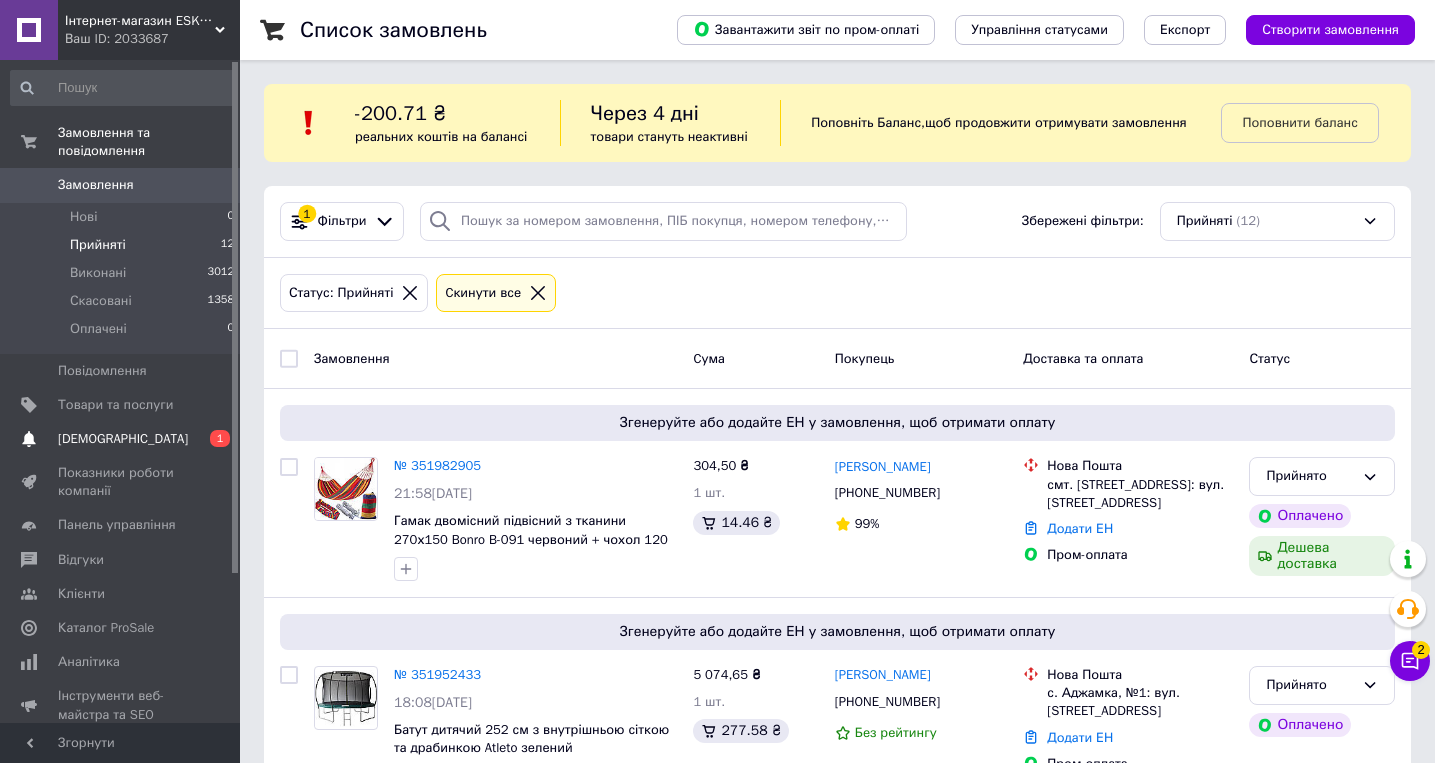 click on "[DEMOGRAPHIC_DATA]" at bounding box center [121, 439] 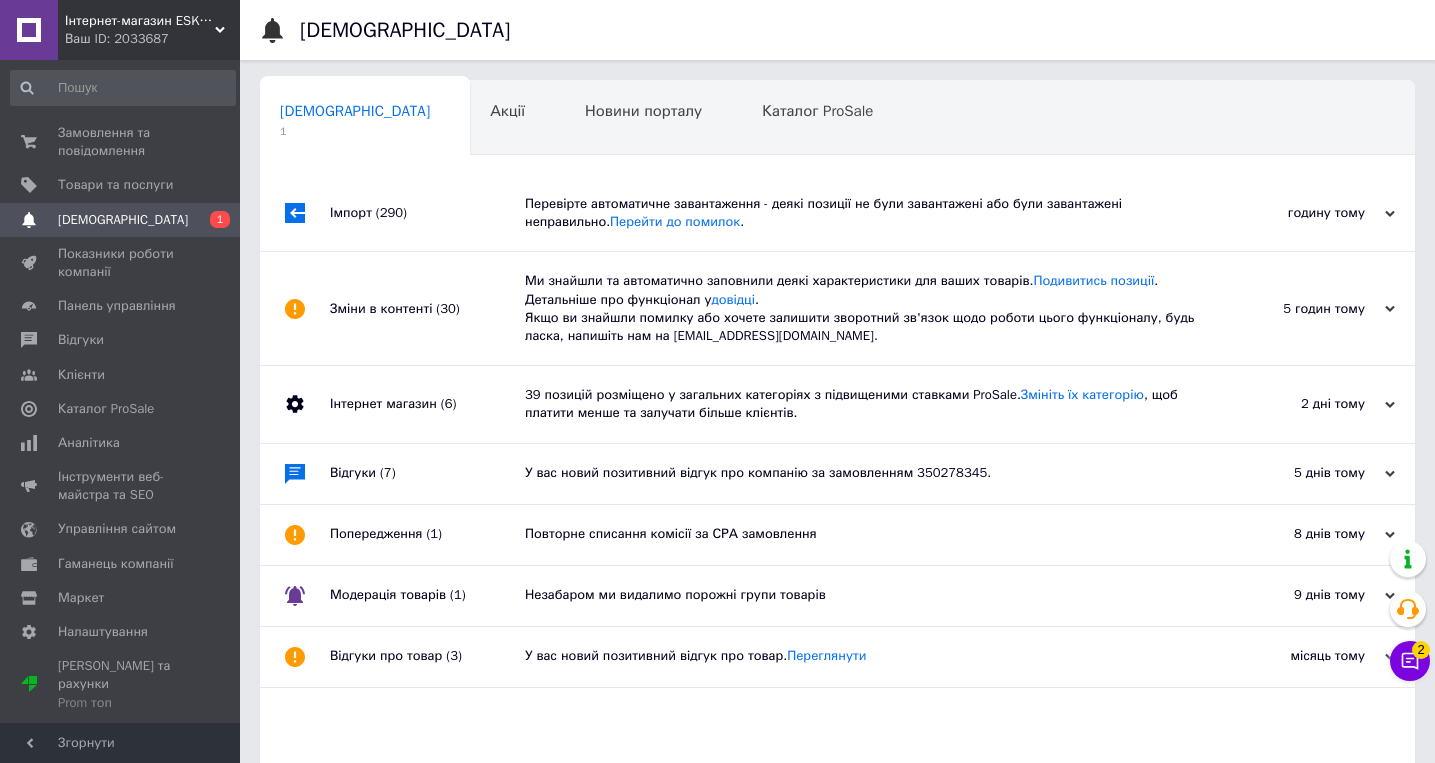 click on "Перевірте автоматичне завантаження - деякі позиції не були завантажені або були завантажені неправильно.  Перейти до помилок ." at bounding box center (860, 213) 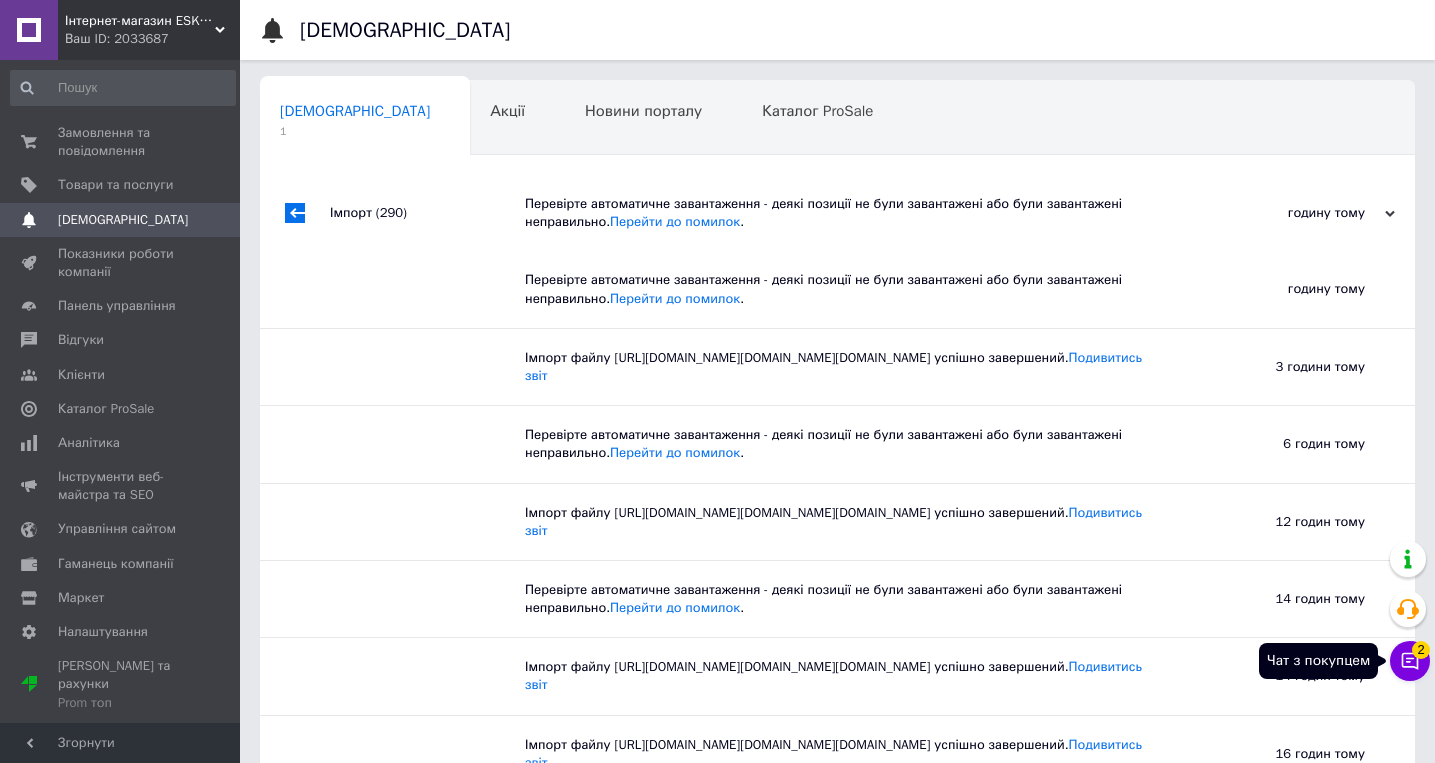 click 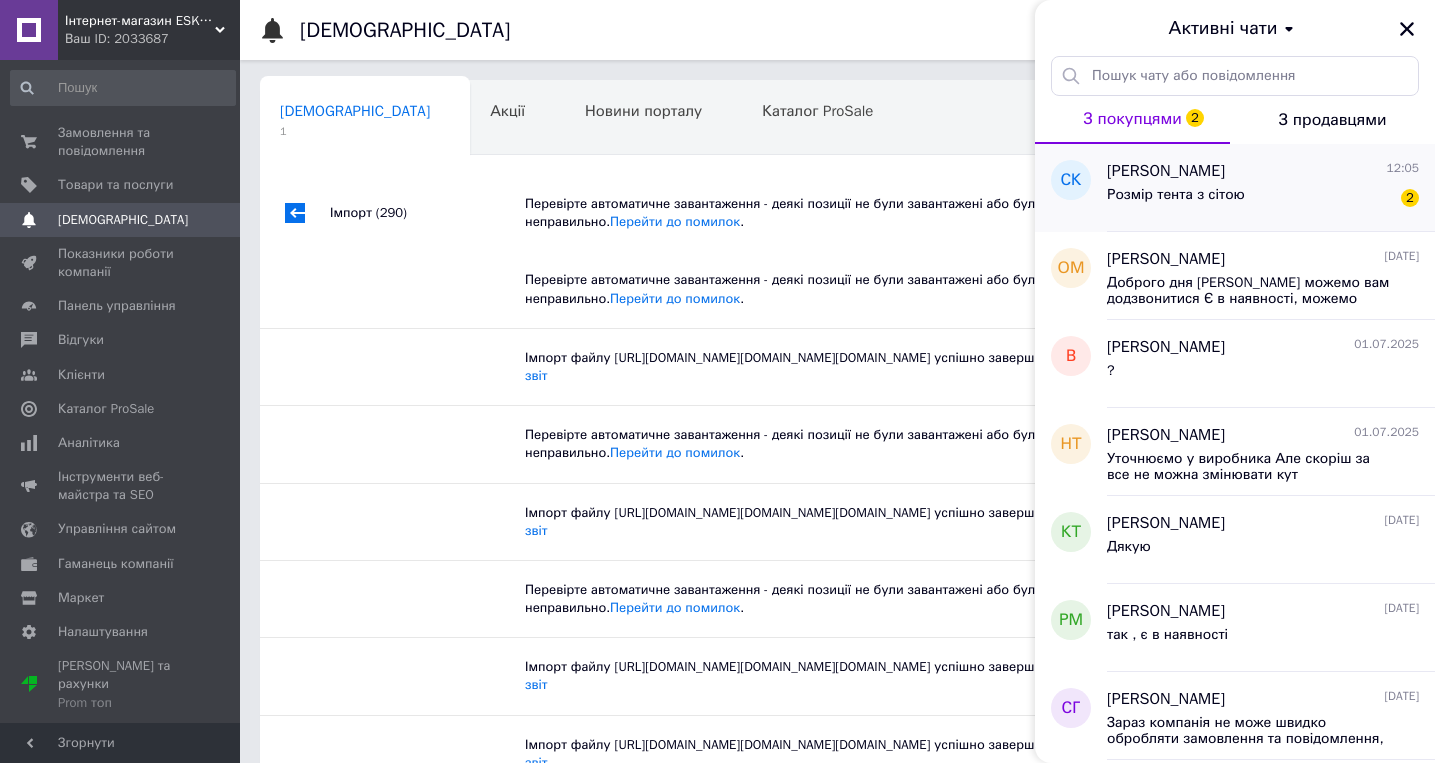 click on "Розмір тента  з сітою" at bounding box center [1176, 201] 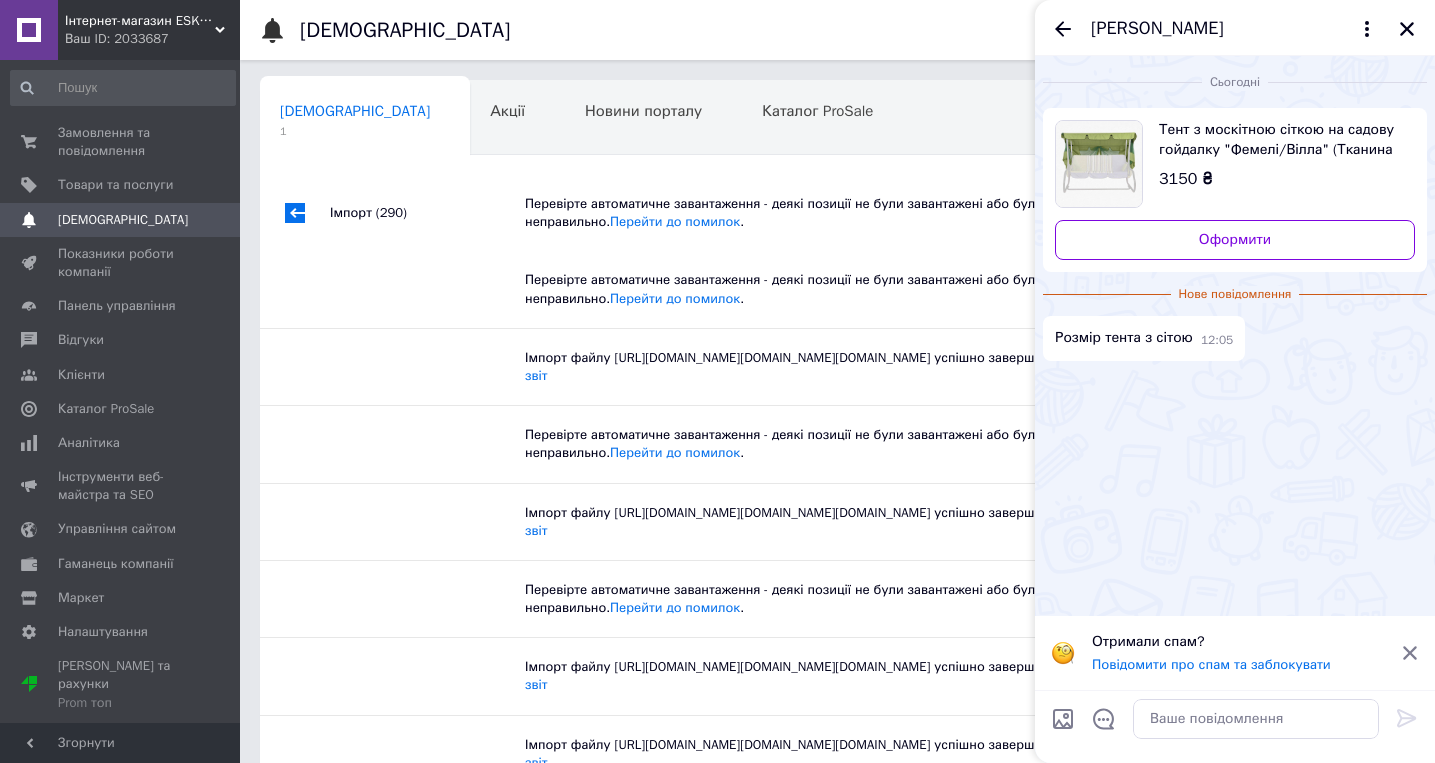 click at bounding box center [1099, 164] 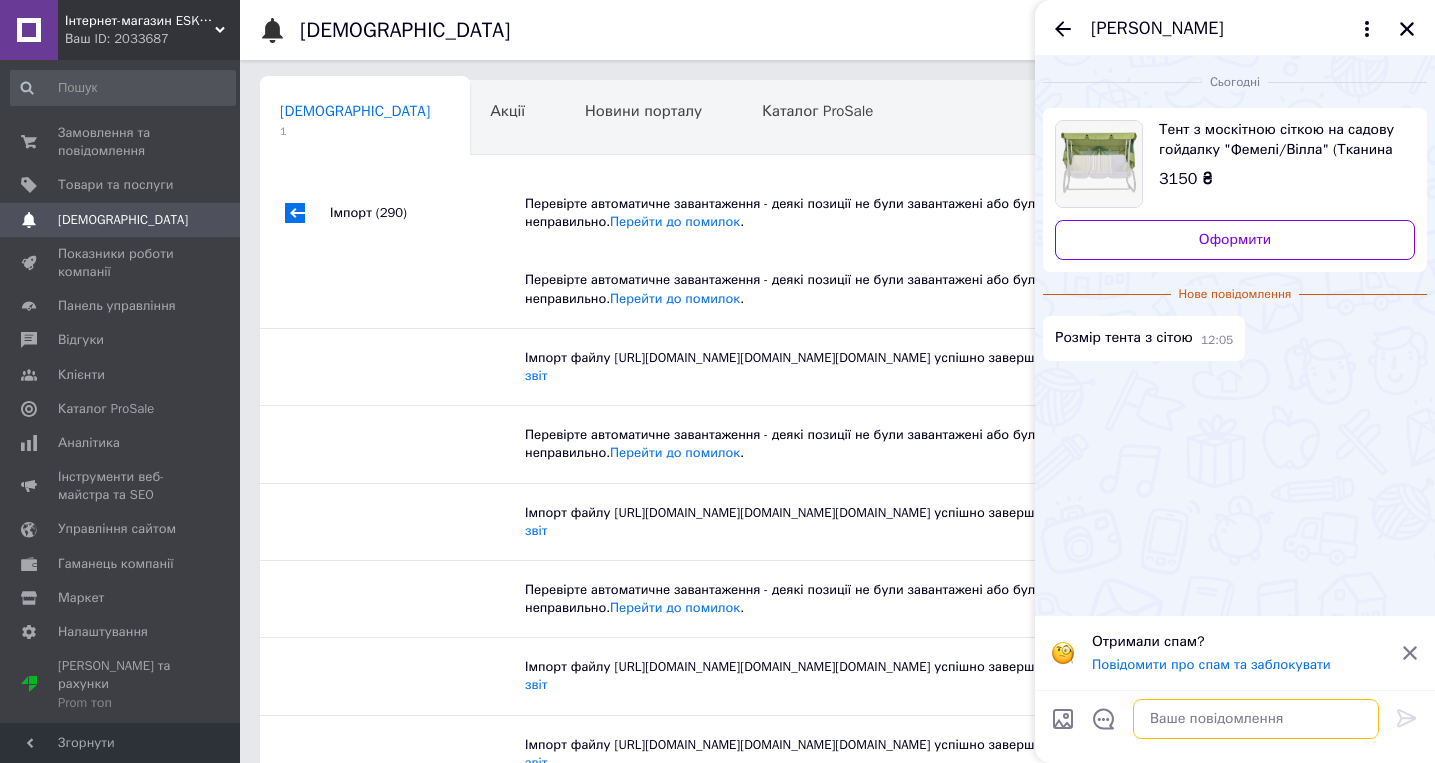 click at bounding box center (1256, 719) 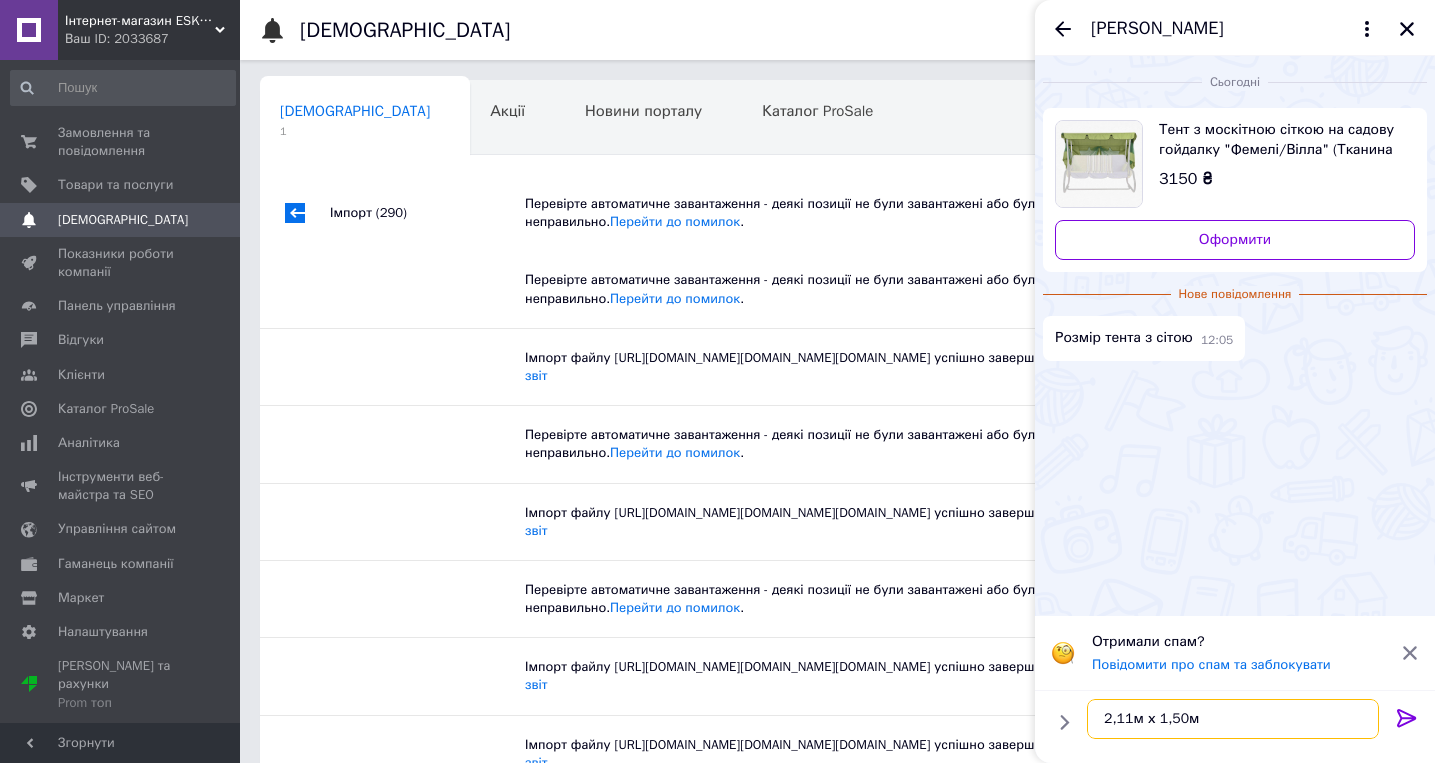 scroll, scrollTop: 11, scrollLeft: 0, axis: vertical 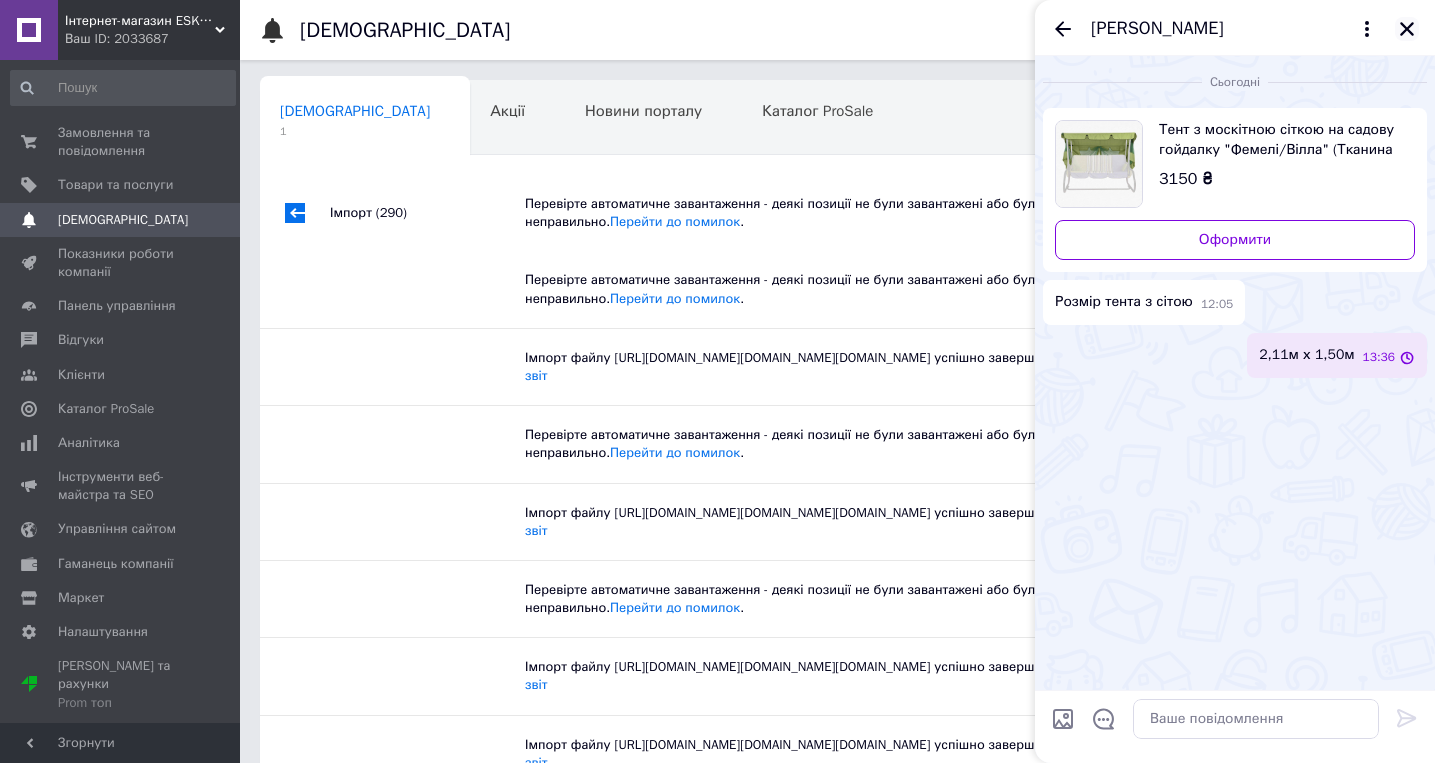 click 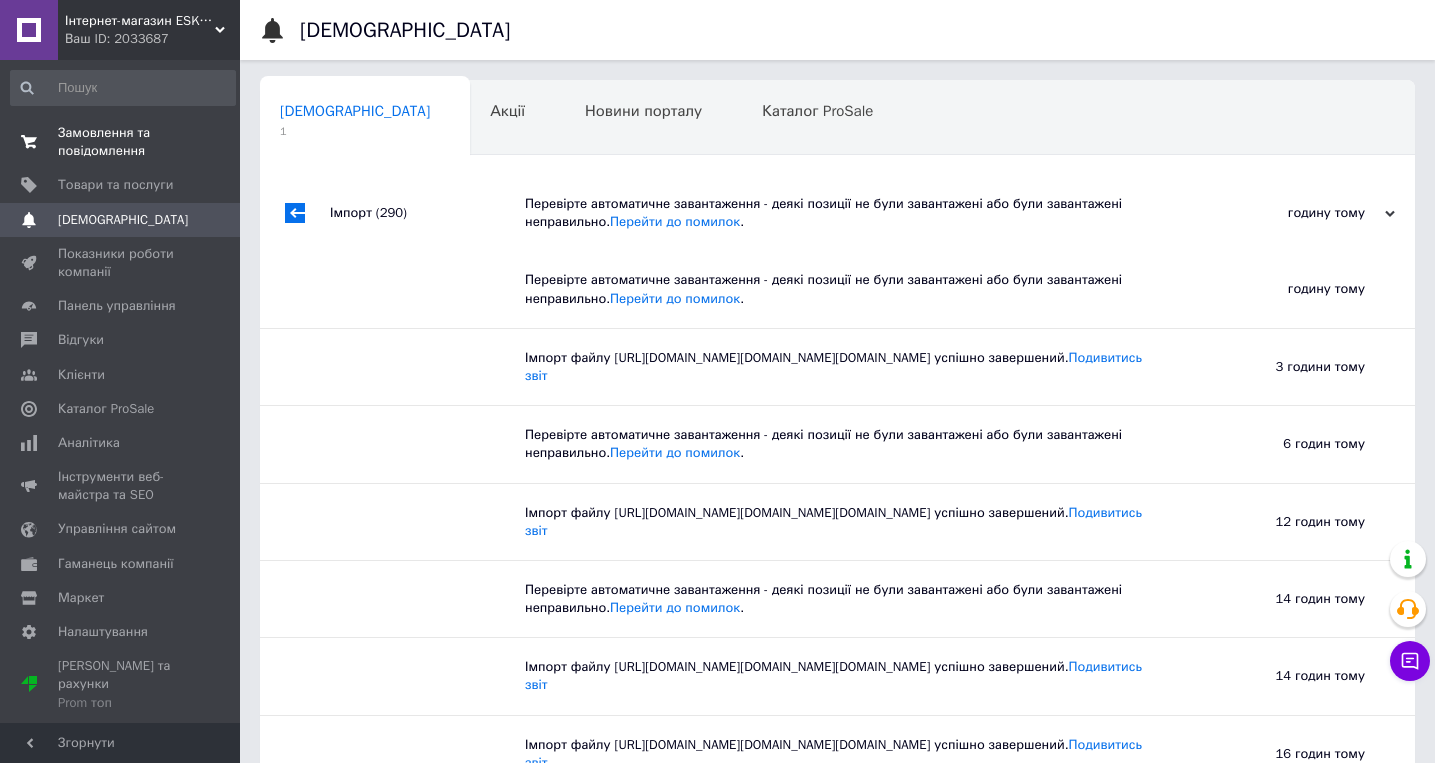click on "Замовлення та повідомлення" at bounding box center (121, 142) 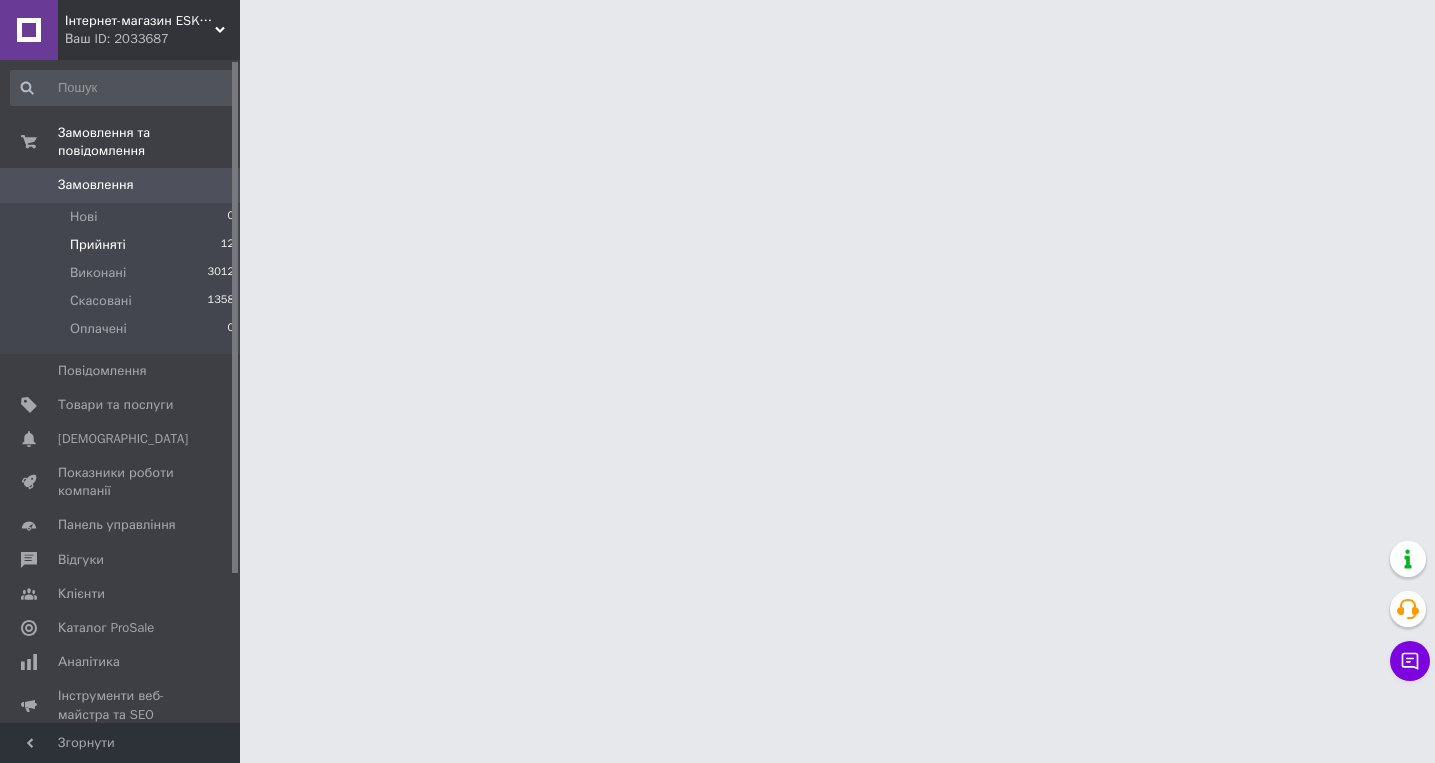click on "Прийняті 12" at bounding box center [123, 245] 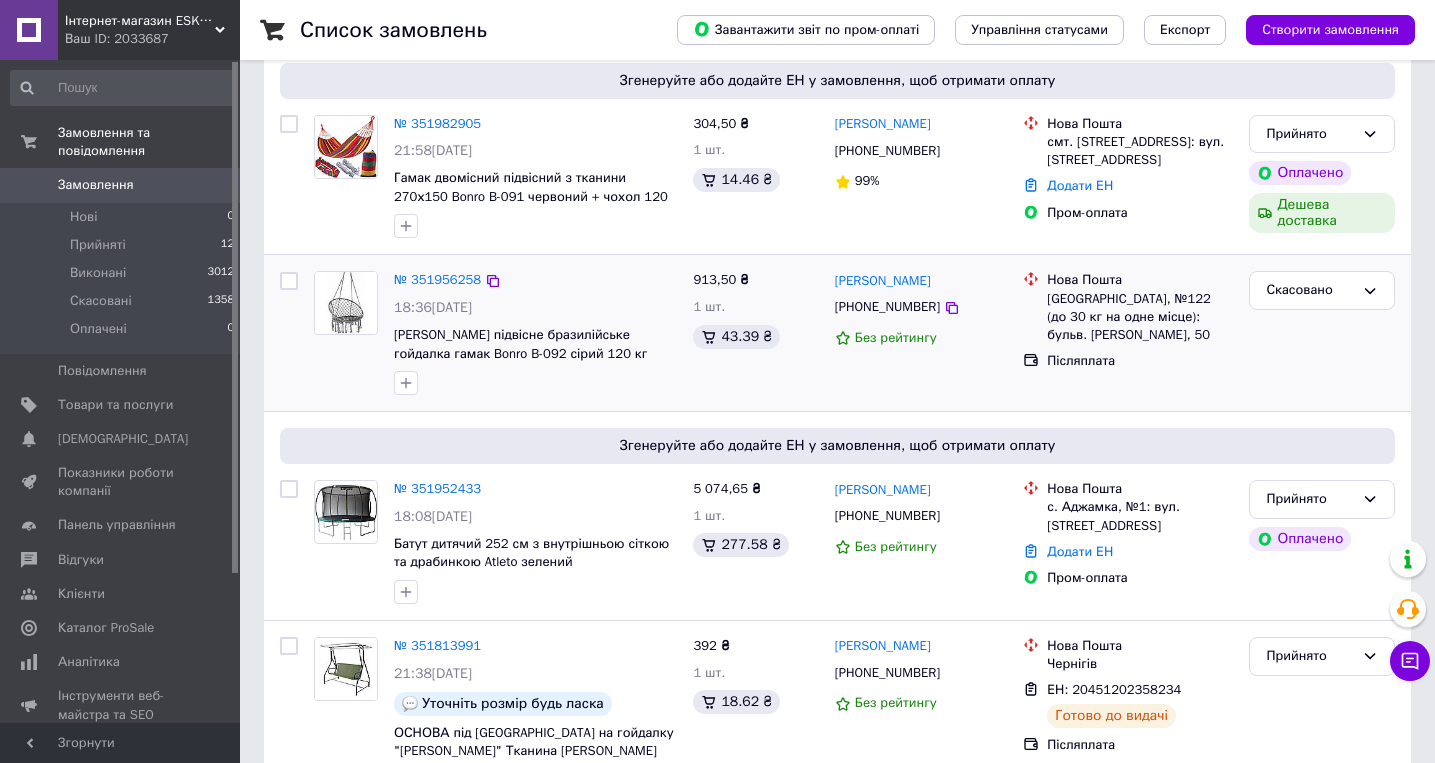 scroll, scrollTop: 287, scrollLeft: 0, axis: vertical 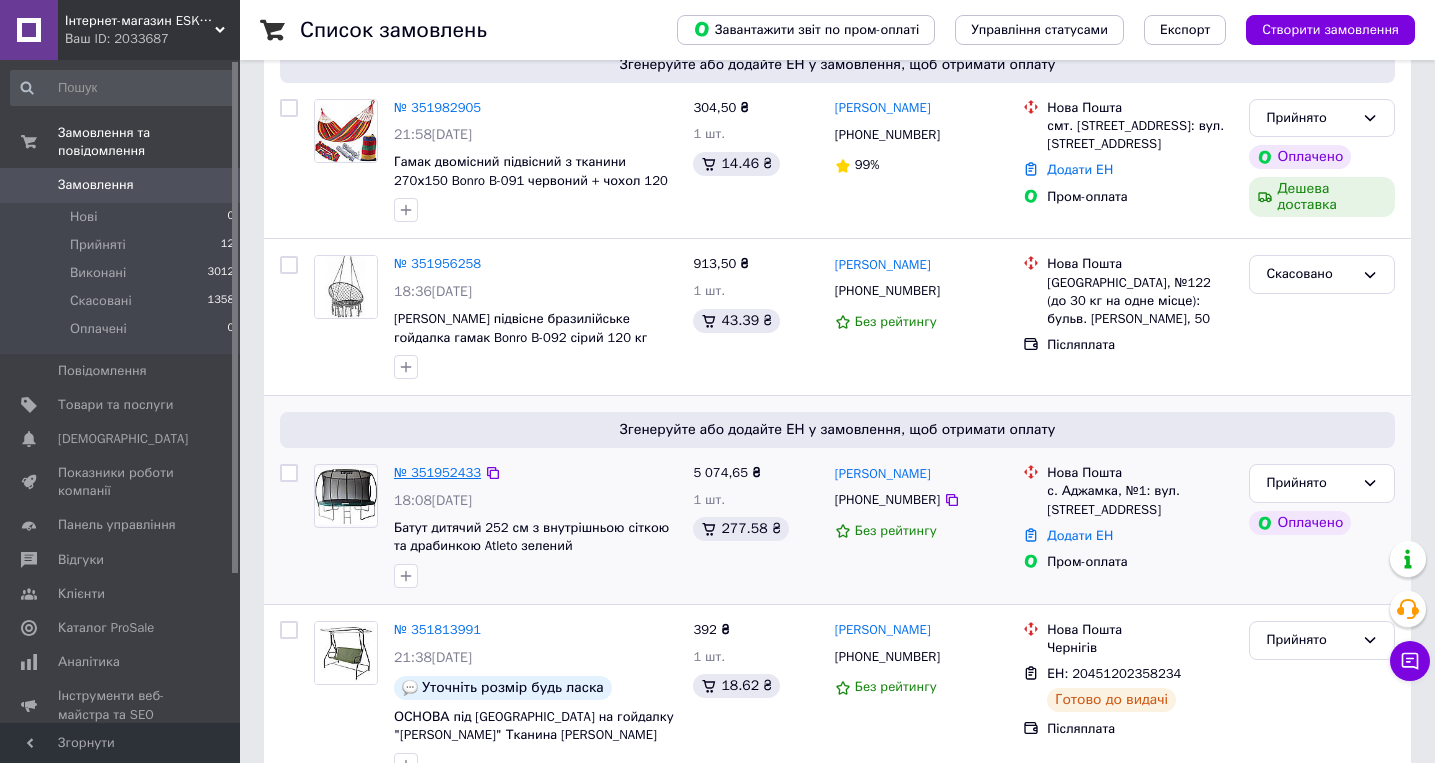 click on "№ 351952433" at bounding box center (437, 472) 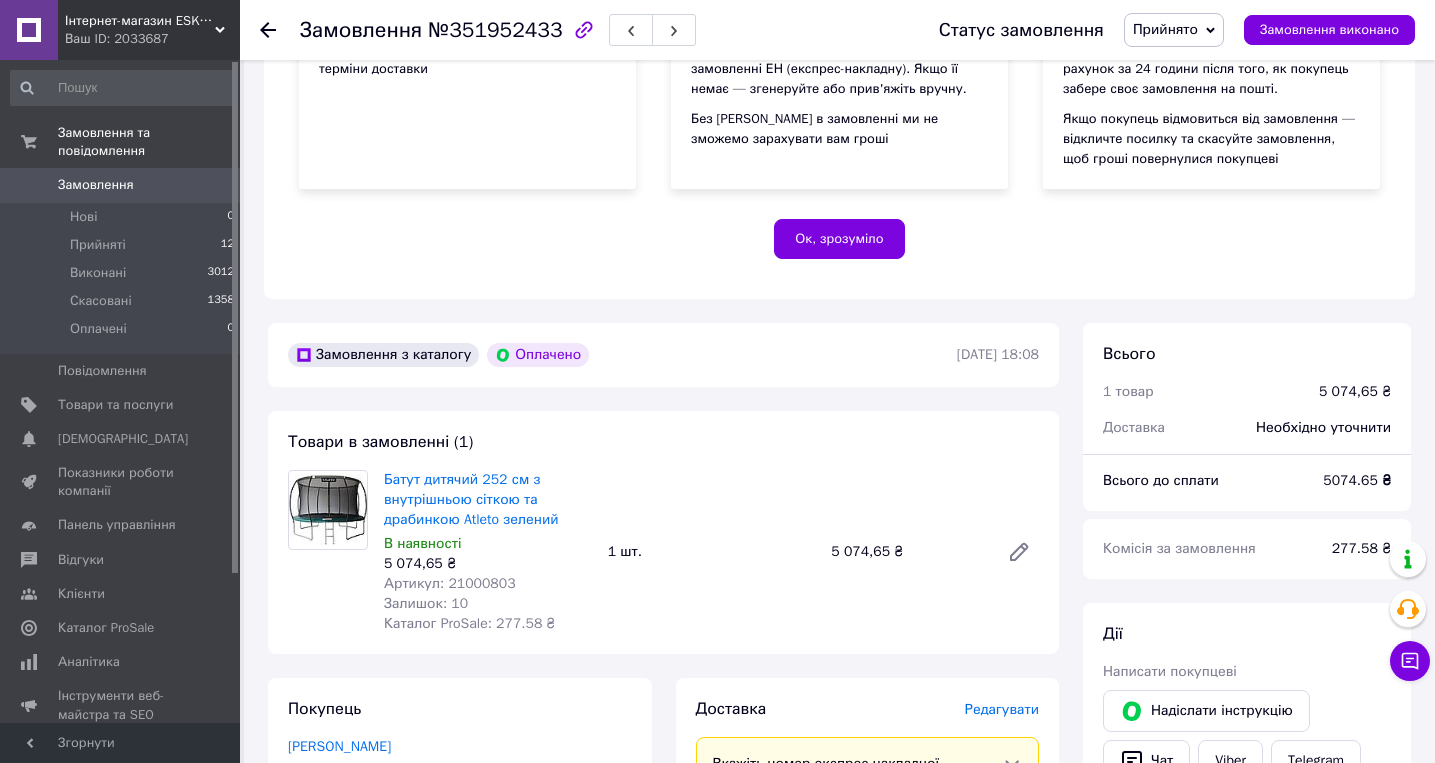 scroll, scrollTop: 407, scrollLeft: 0, axis: vertical 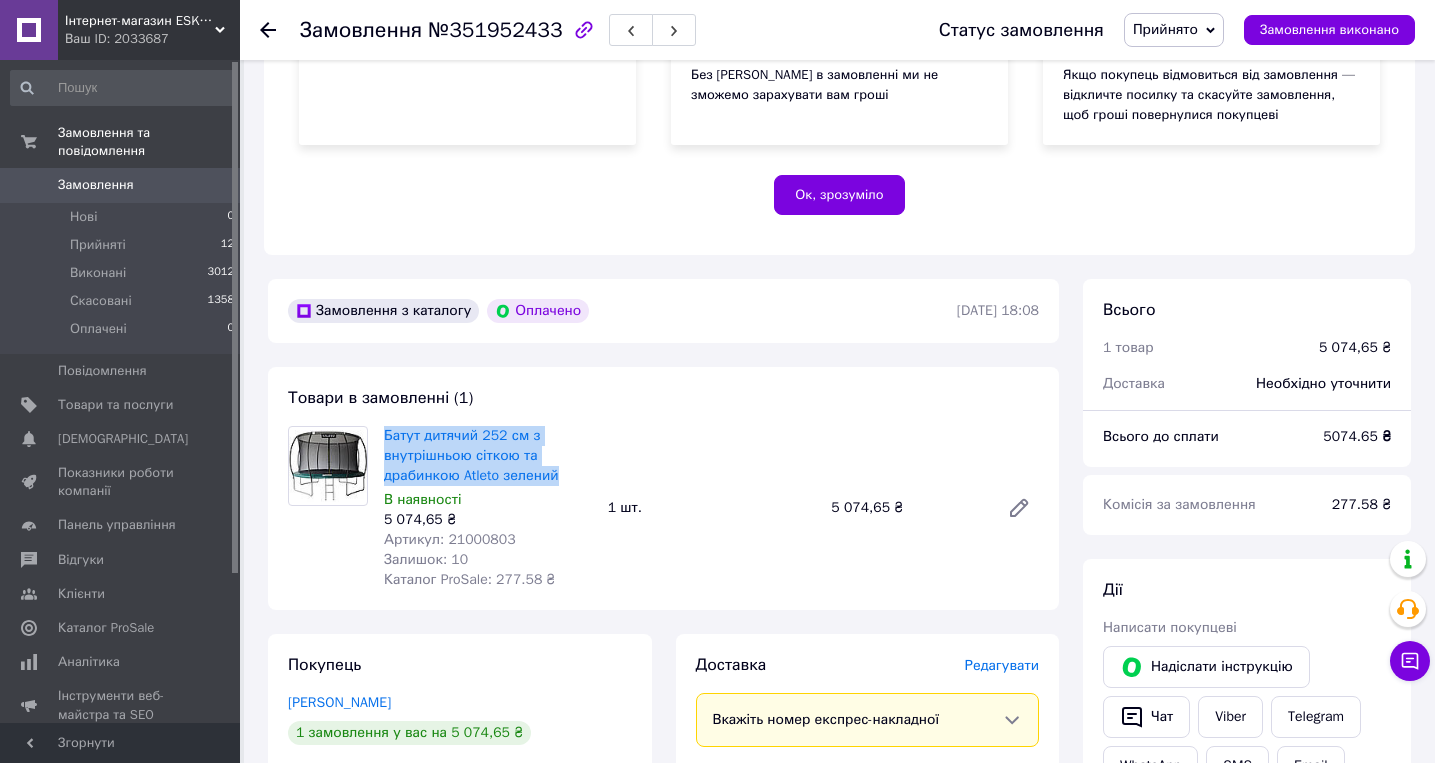 drag, startPoint x: 571, startPoint y: 476, endPoint x: 382, endPoint y: 431, distance: 194.2833 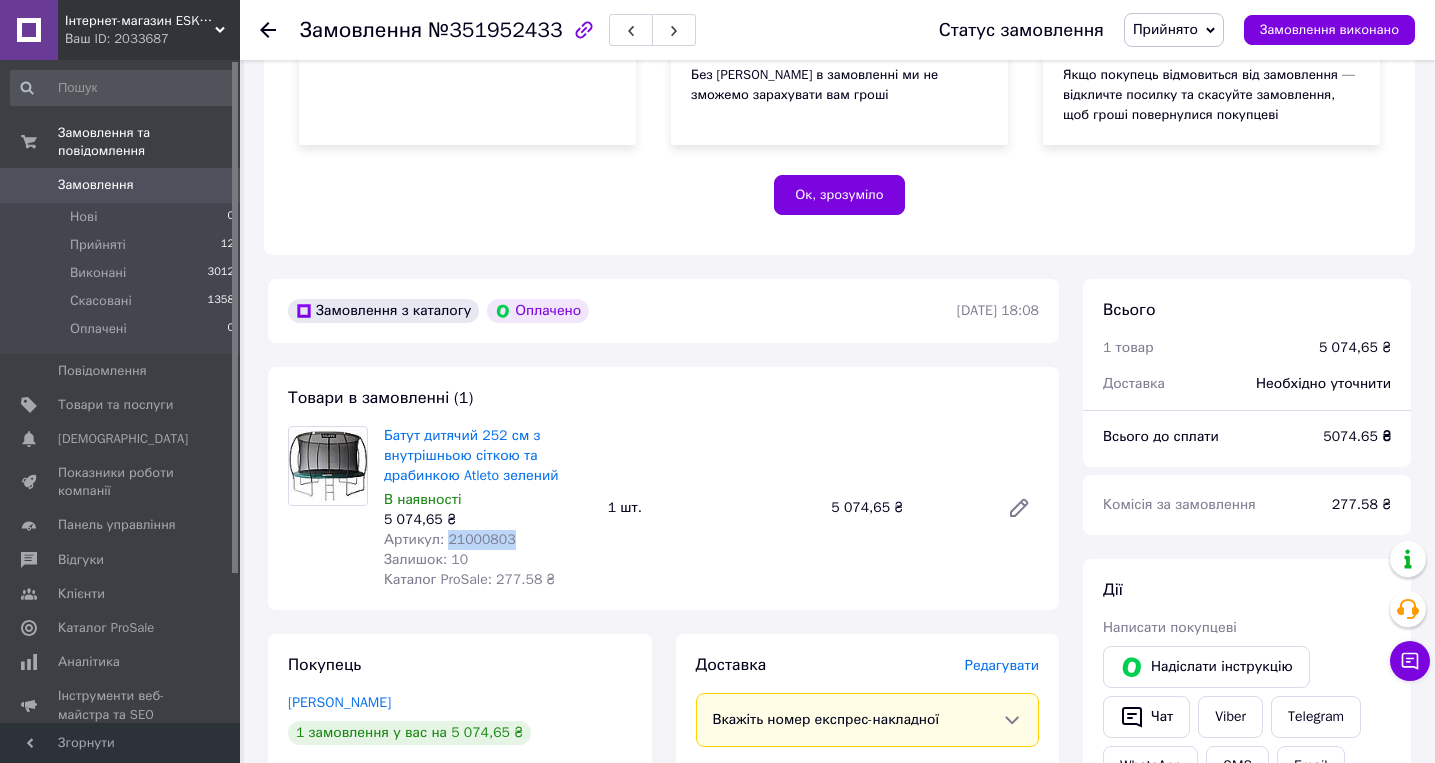 drag, startPoint x: 448, startPoint y: 535, endPoint x: 546, endPoint y: 544, distance: 98.4124 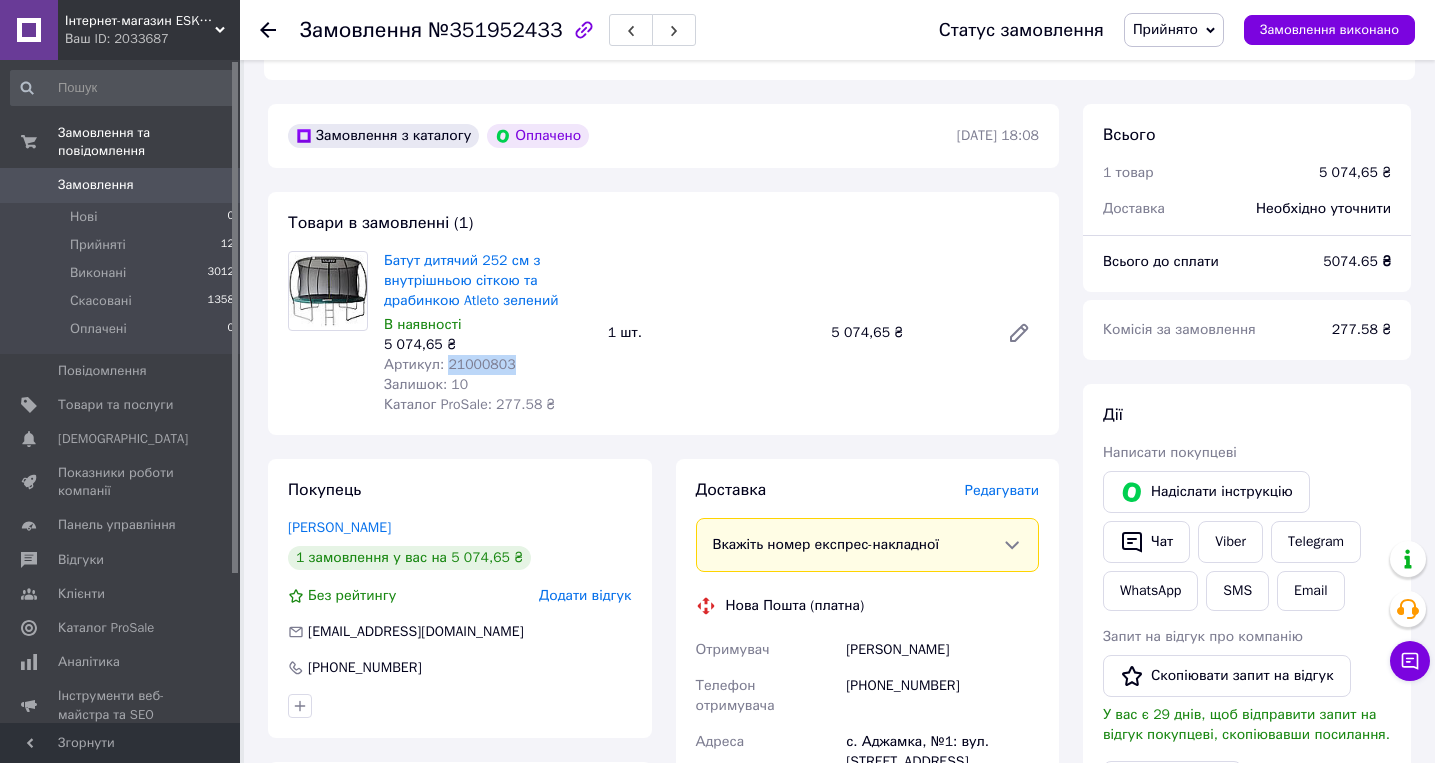 scroll, scrollTop: 635, scrollLeft: 0, axis: vertical 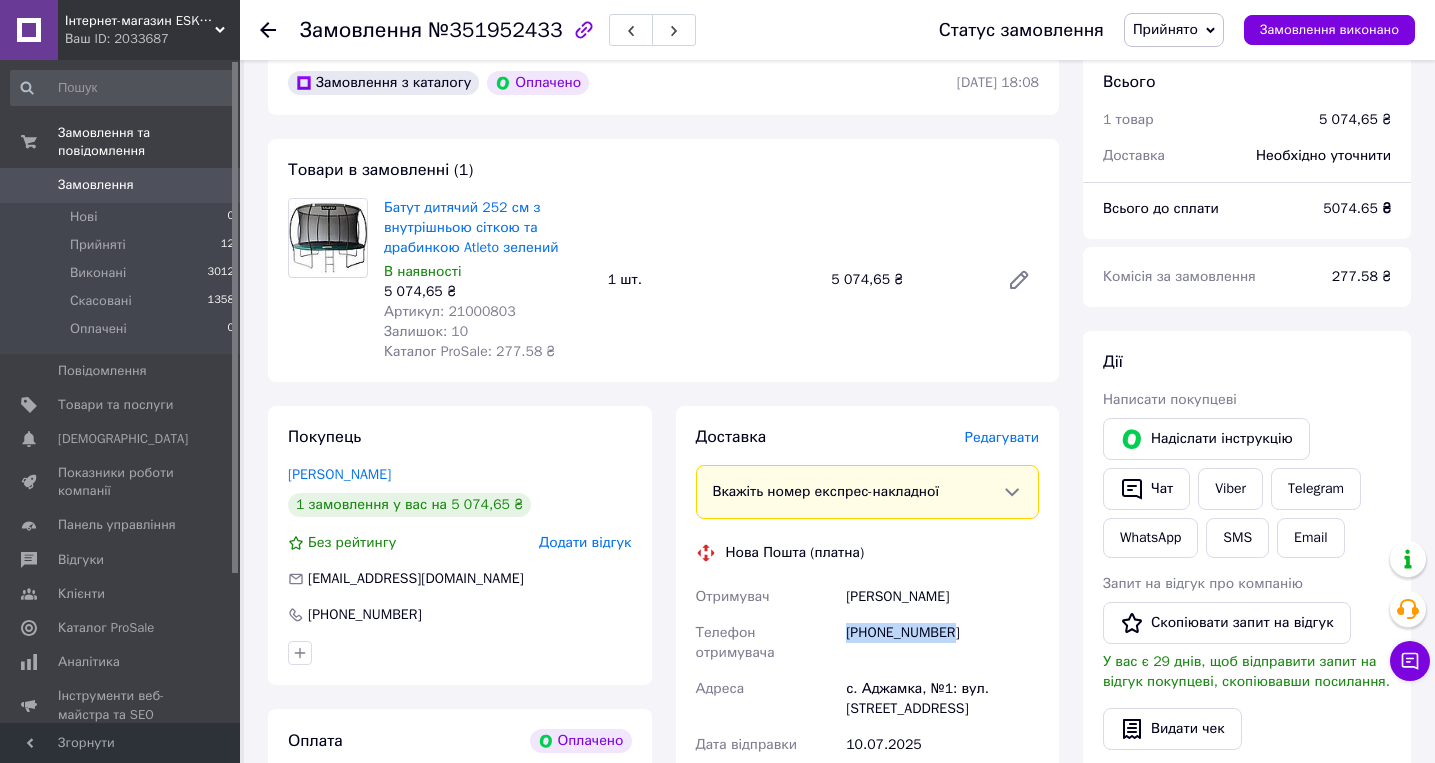 drag, startPoint x: 846, startPoint y: 631, endPoint x: 1000, endPoint y: 631, distance: 154 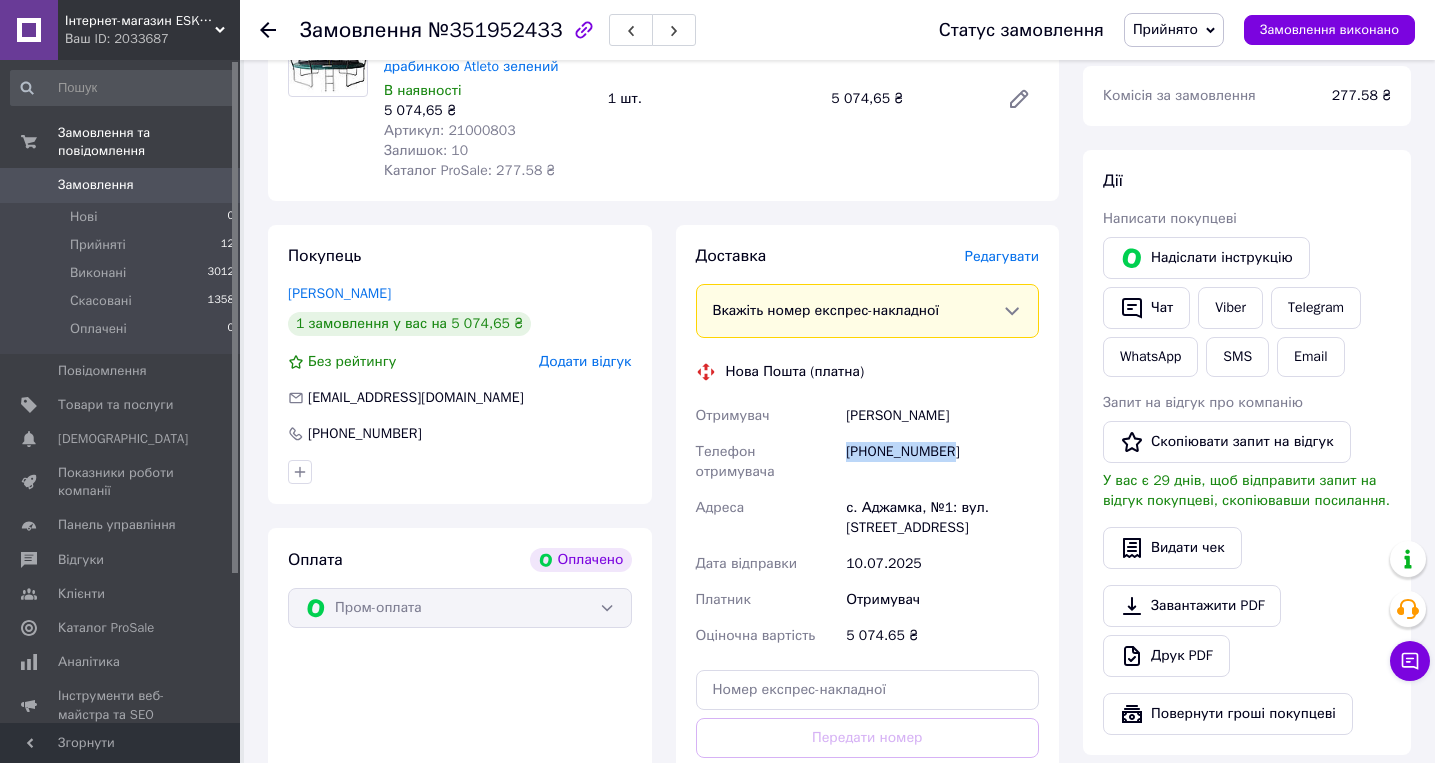 scroll, scrollTop: 857, scrollLeft: 0, axis: vertical 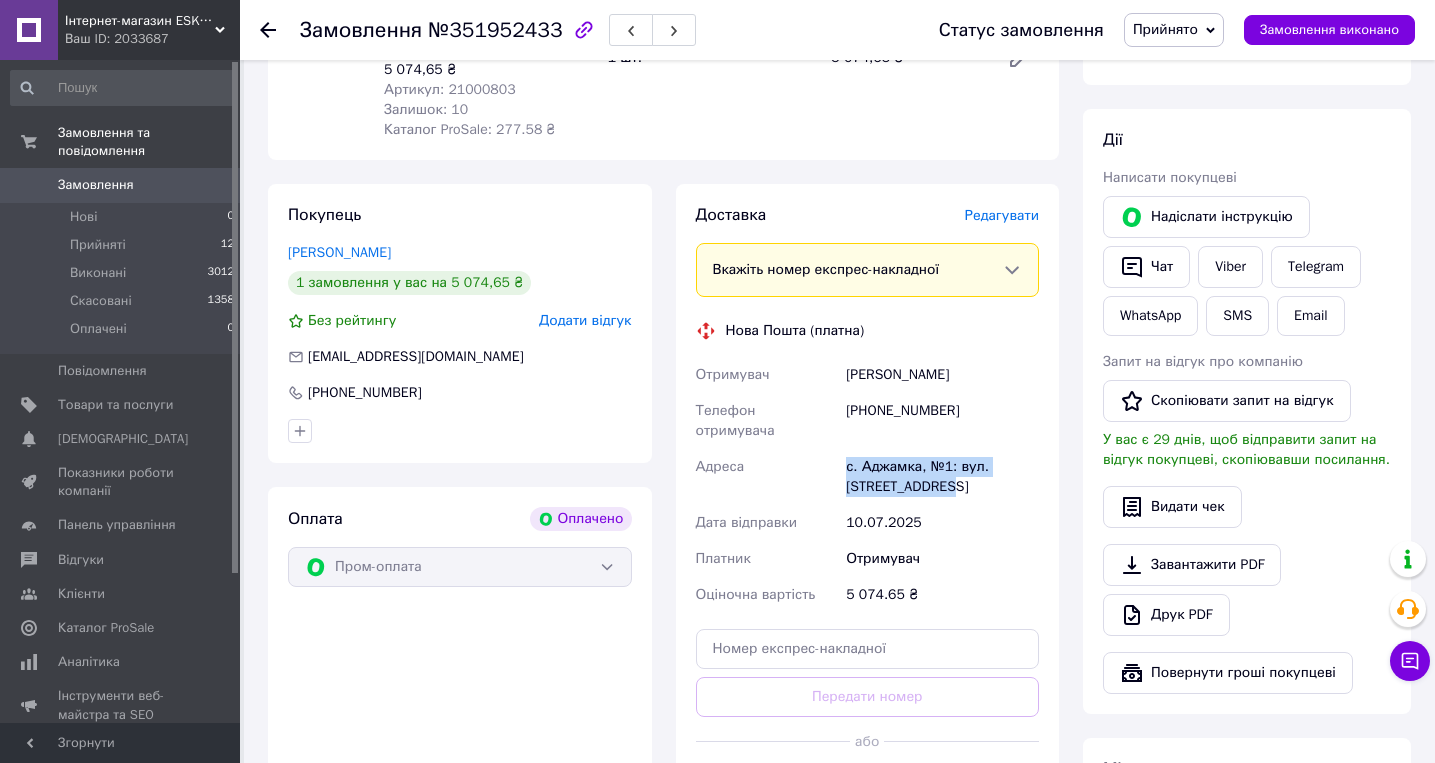 drag, startPoint x: 846, startPoint y: 447, endPoint x: 959, endPoint y: 460, distance: 113.74533 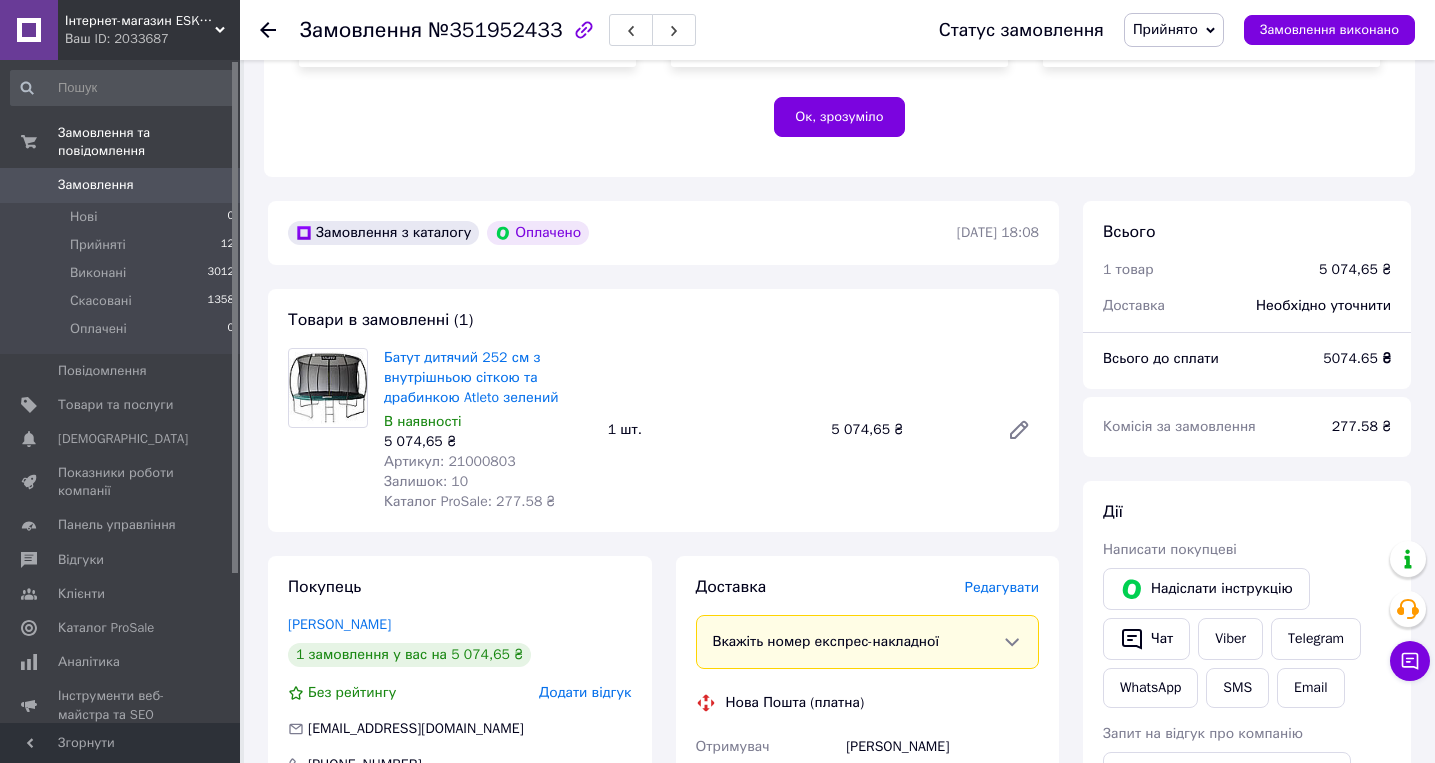 scroll, scrollTop: 194, scrollLeft: 0, axis: vertical 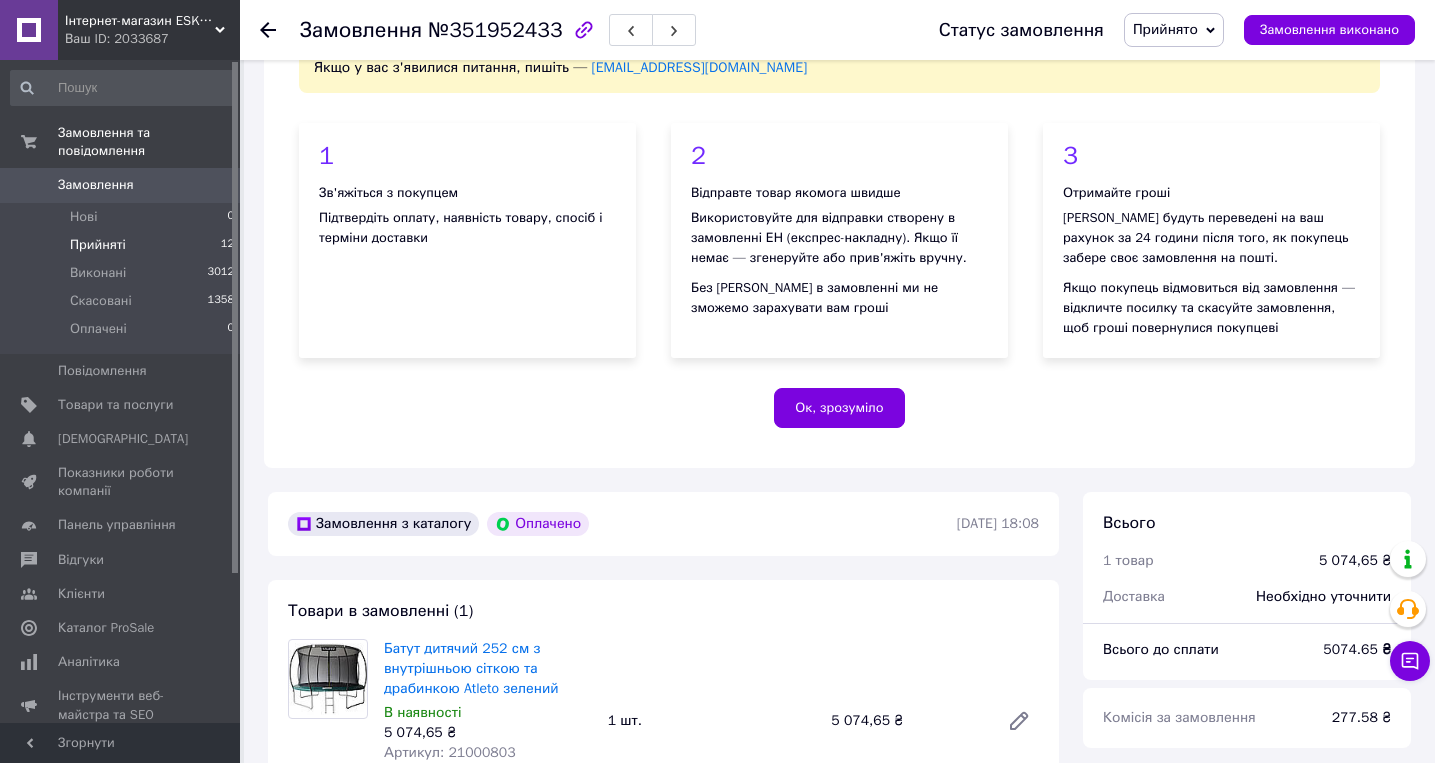 click on "Прийняті 12" at bounding box center (123, 245) 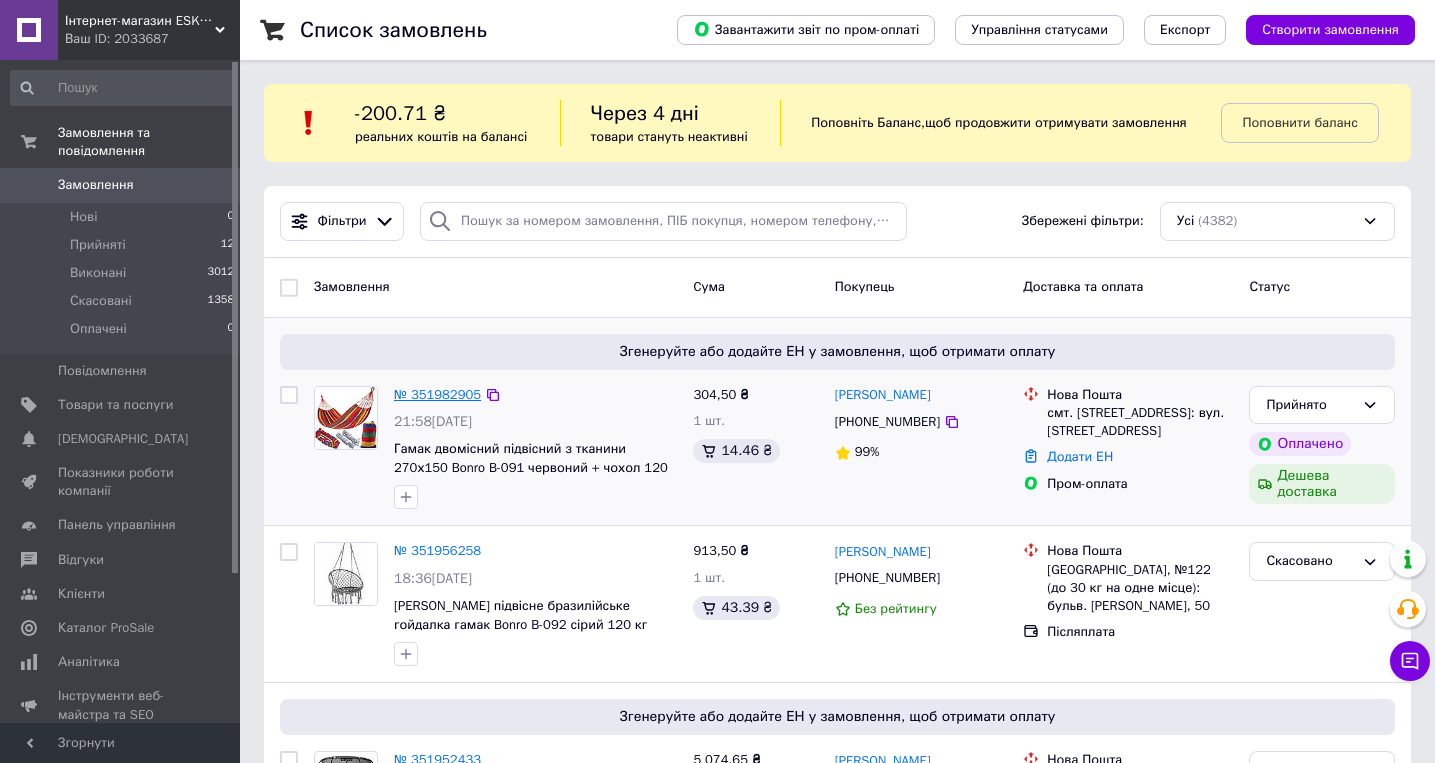 click on "№ 351982905" at bounding box center (437, 394) 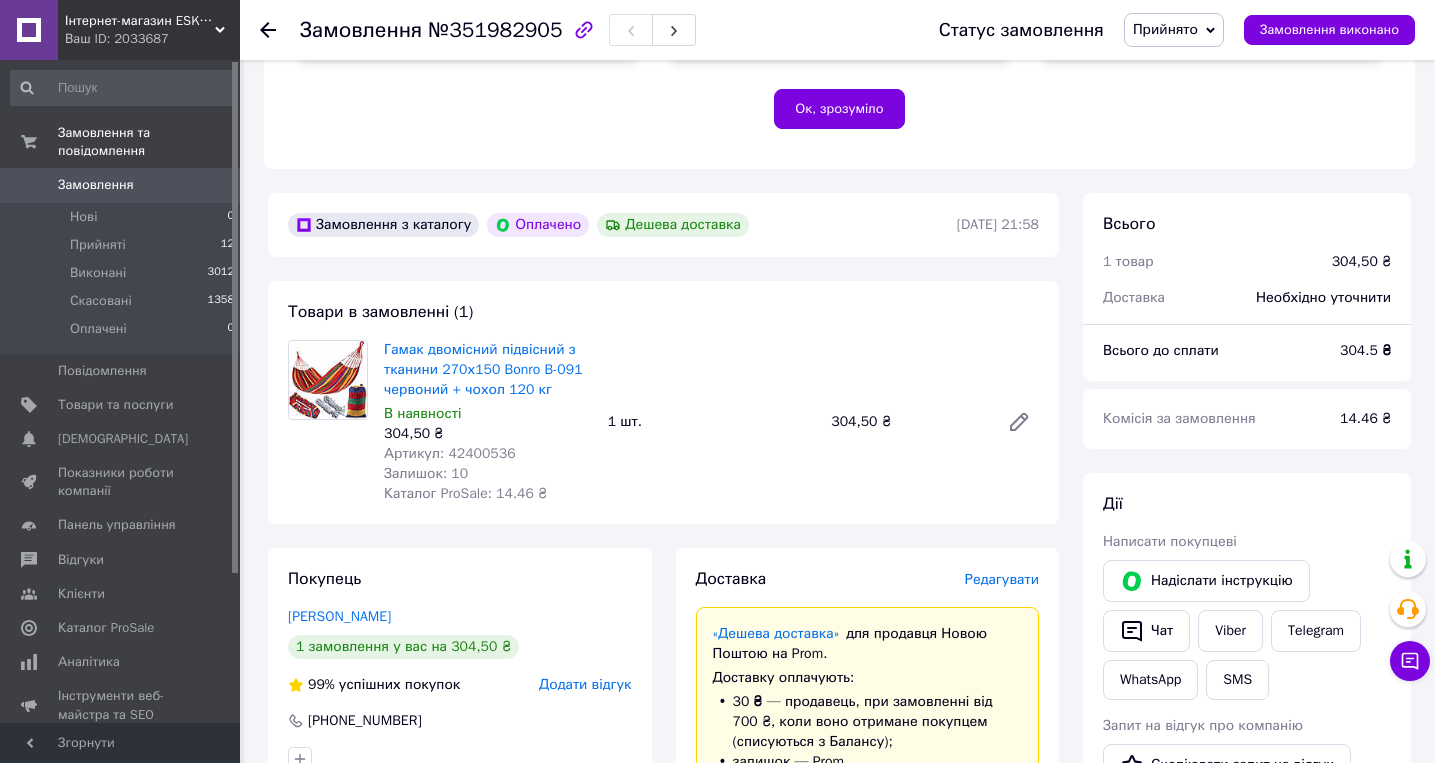 scroll, scrollTop: 534, scrollLeft: 0, axis: vertical 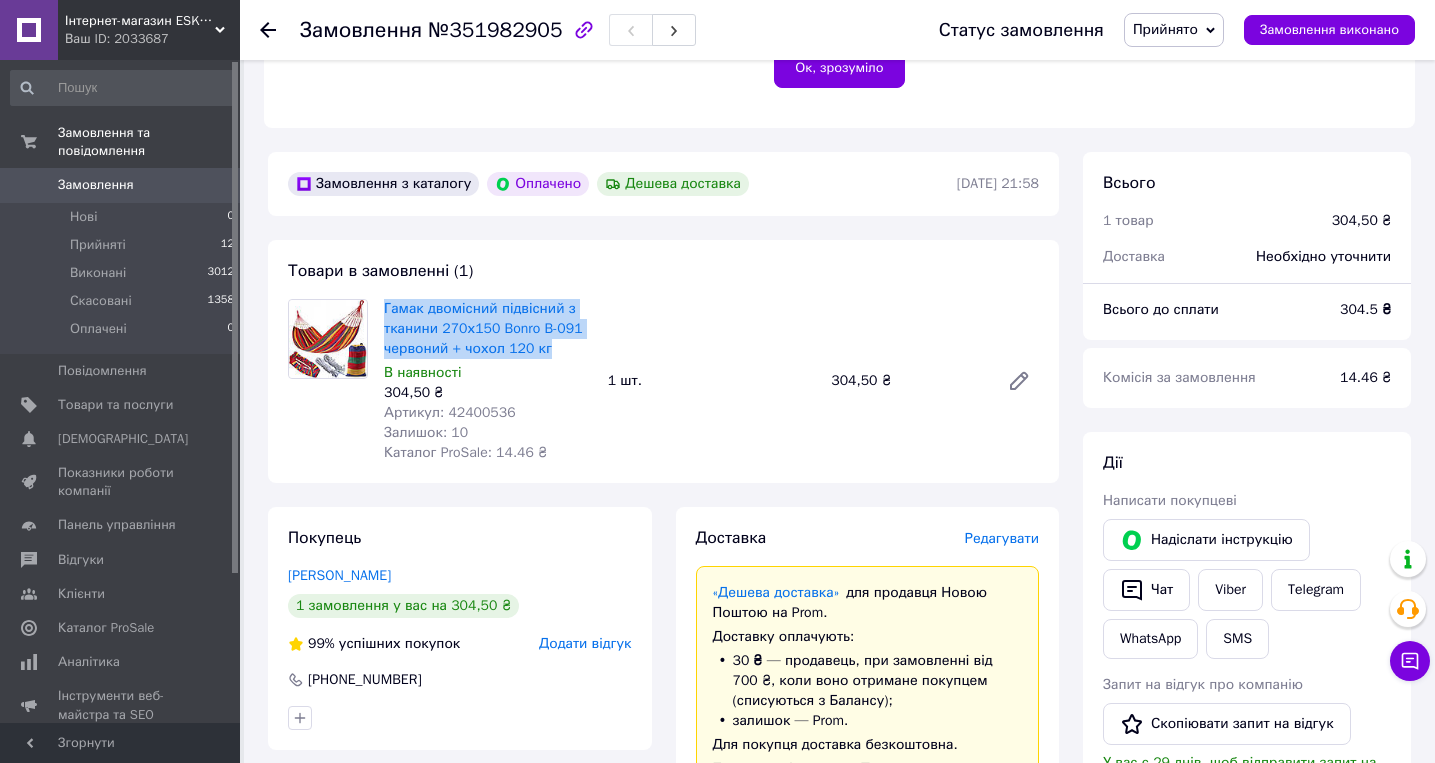 drag, startPoint x: 571, startPoint y: 347, endPoint x: 378, endPoint y: 300, distance: 198.64038 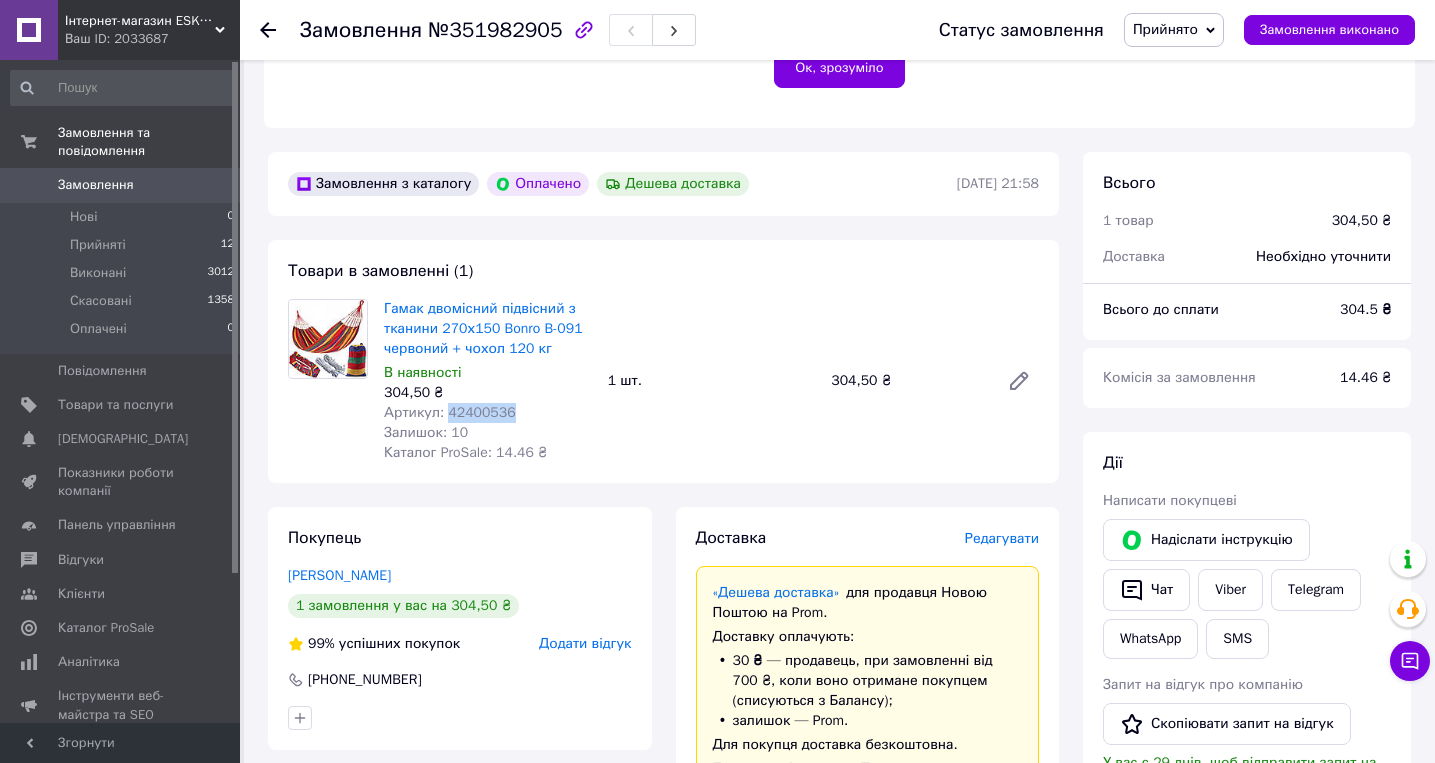 drag, startPoint x: 448, startPoint y: 410, endPoint x: 542, endPoint y: 410, distance: 94 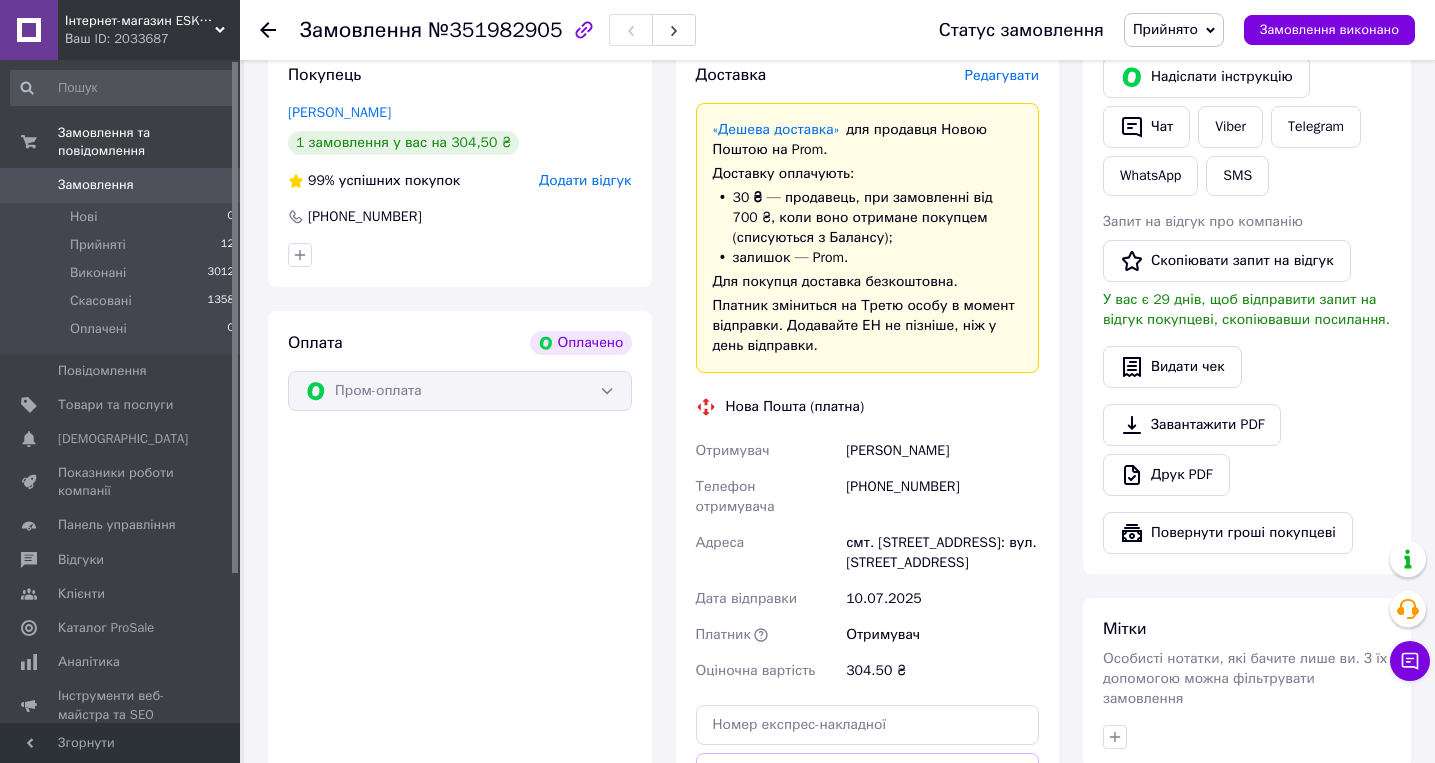 scroll, scrollTop: 1001, scrollLeft: 0, axis: vertical 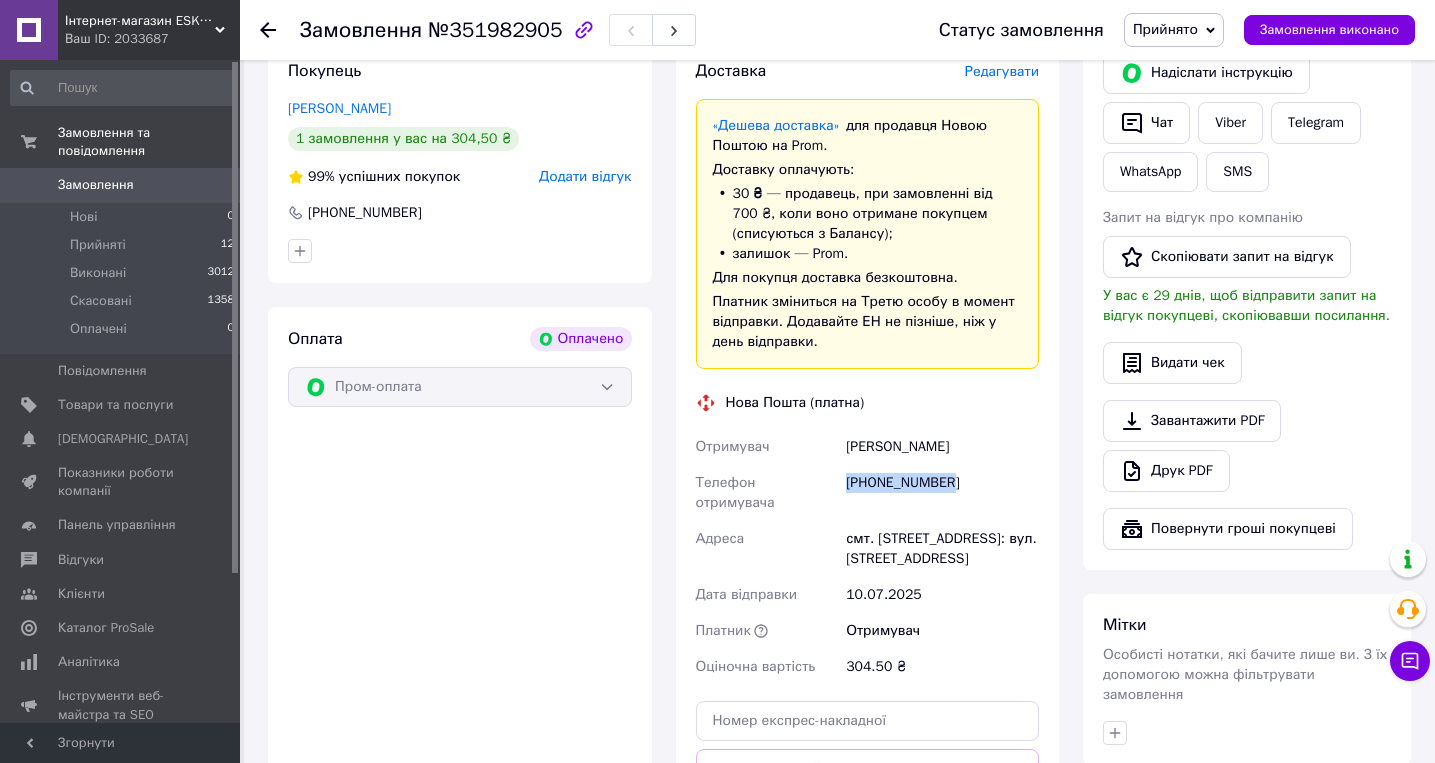 drag, startPoint x: 849, startPoint y: 481, endPoint x: 985, endPoint y: 480, distance: 136.00368 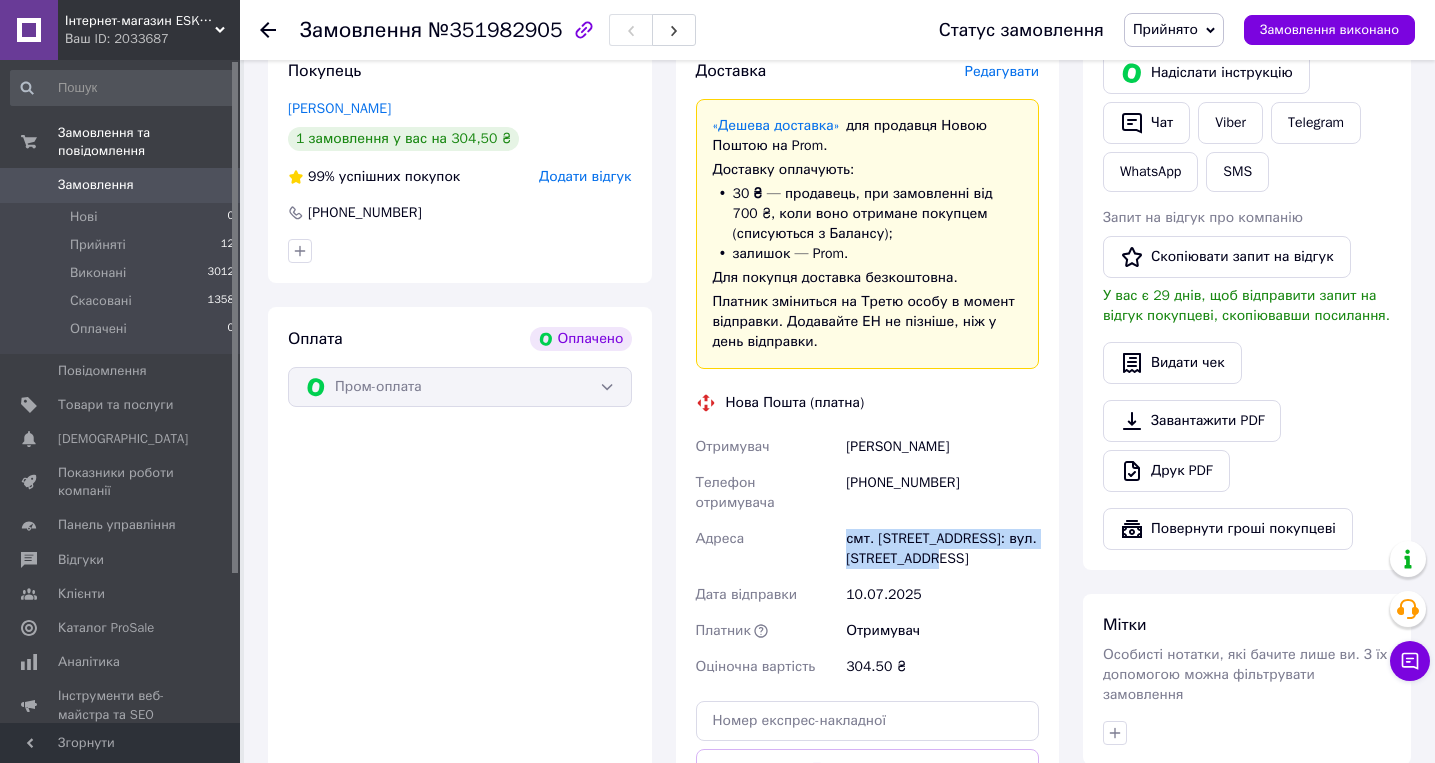 drag, startPoint x: 848, startPoint y: 516, endPoint x: 957, endPoint y: 529, distance: 109.77249 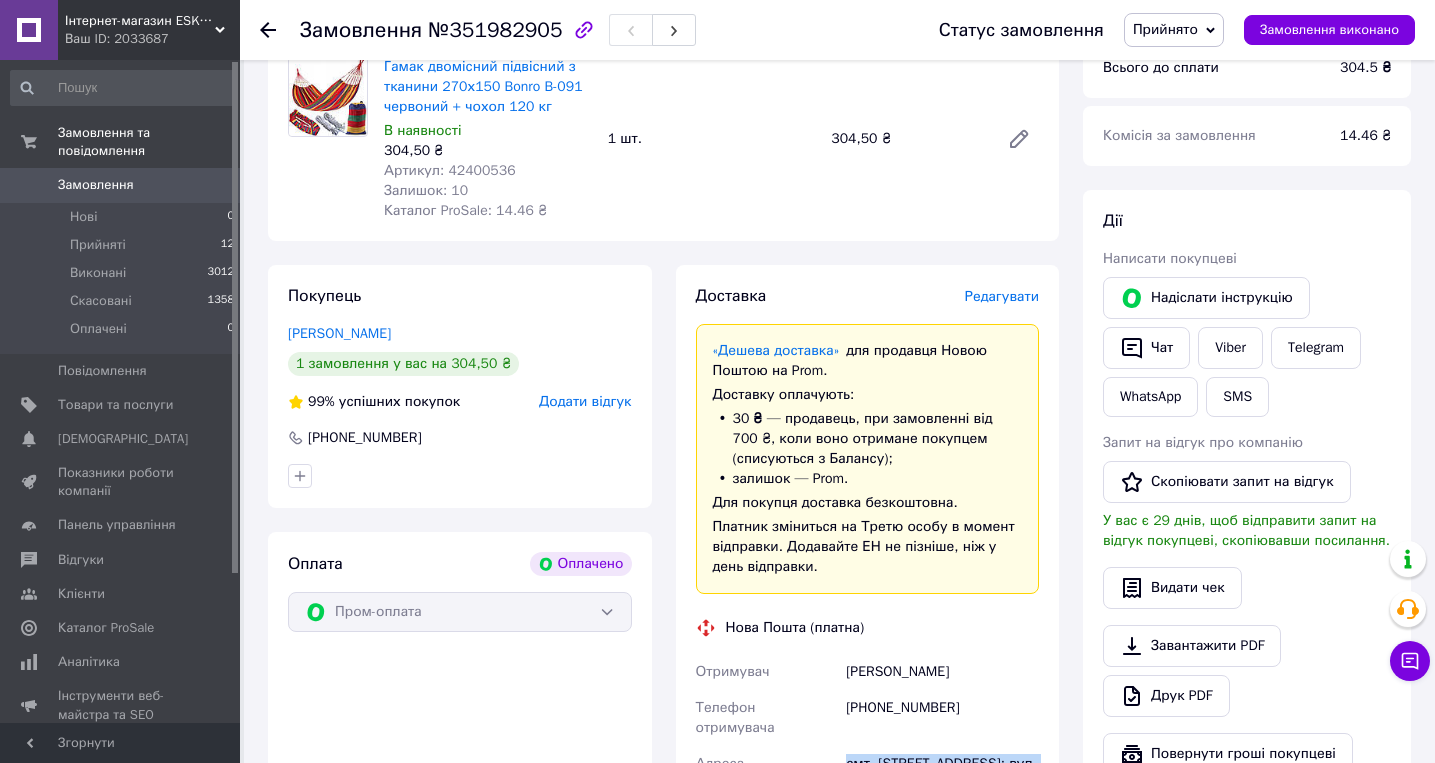 scroll, scrollTop: 775, scrollLeft: 0, axis: vertical 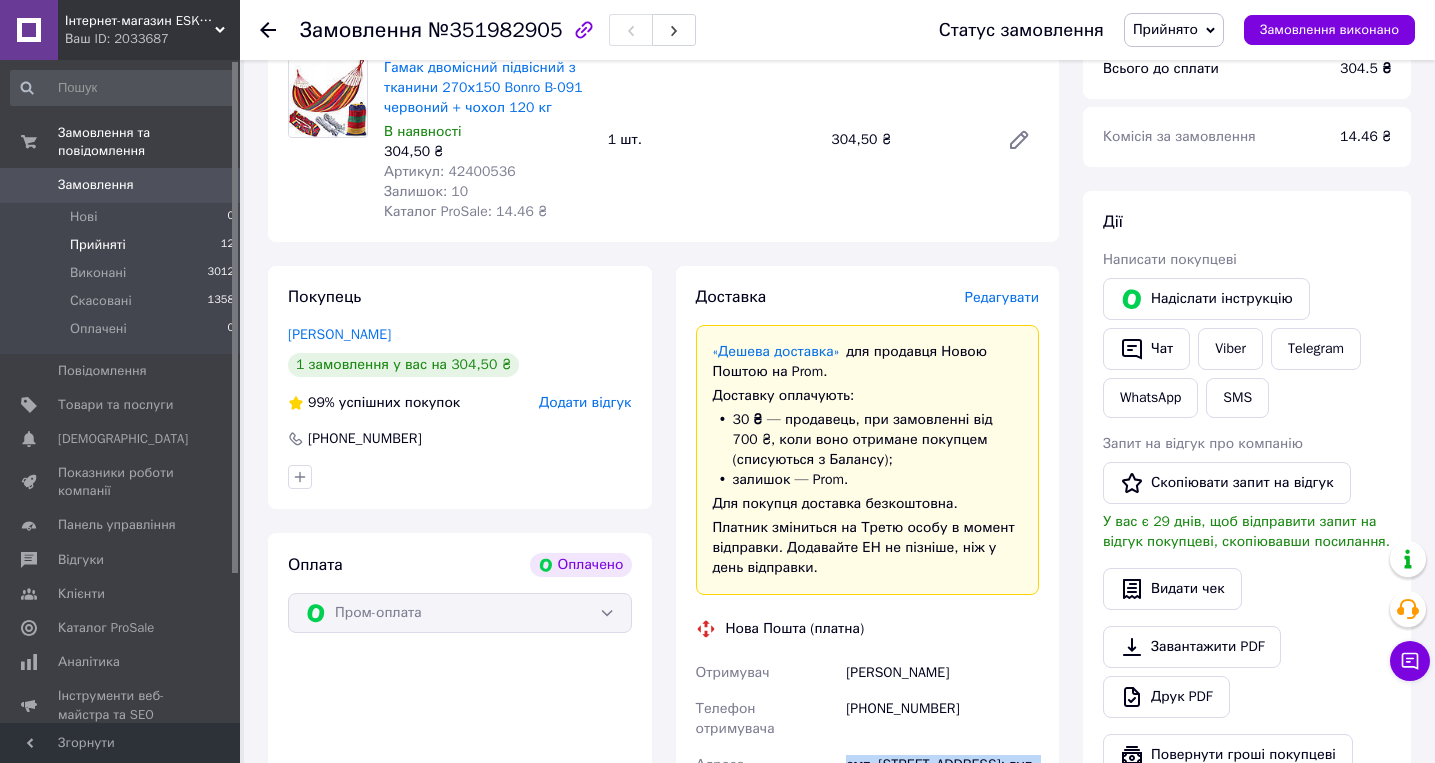 click on "Прийняті" at bounding box center [98, 245] 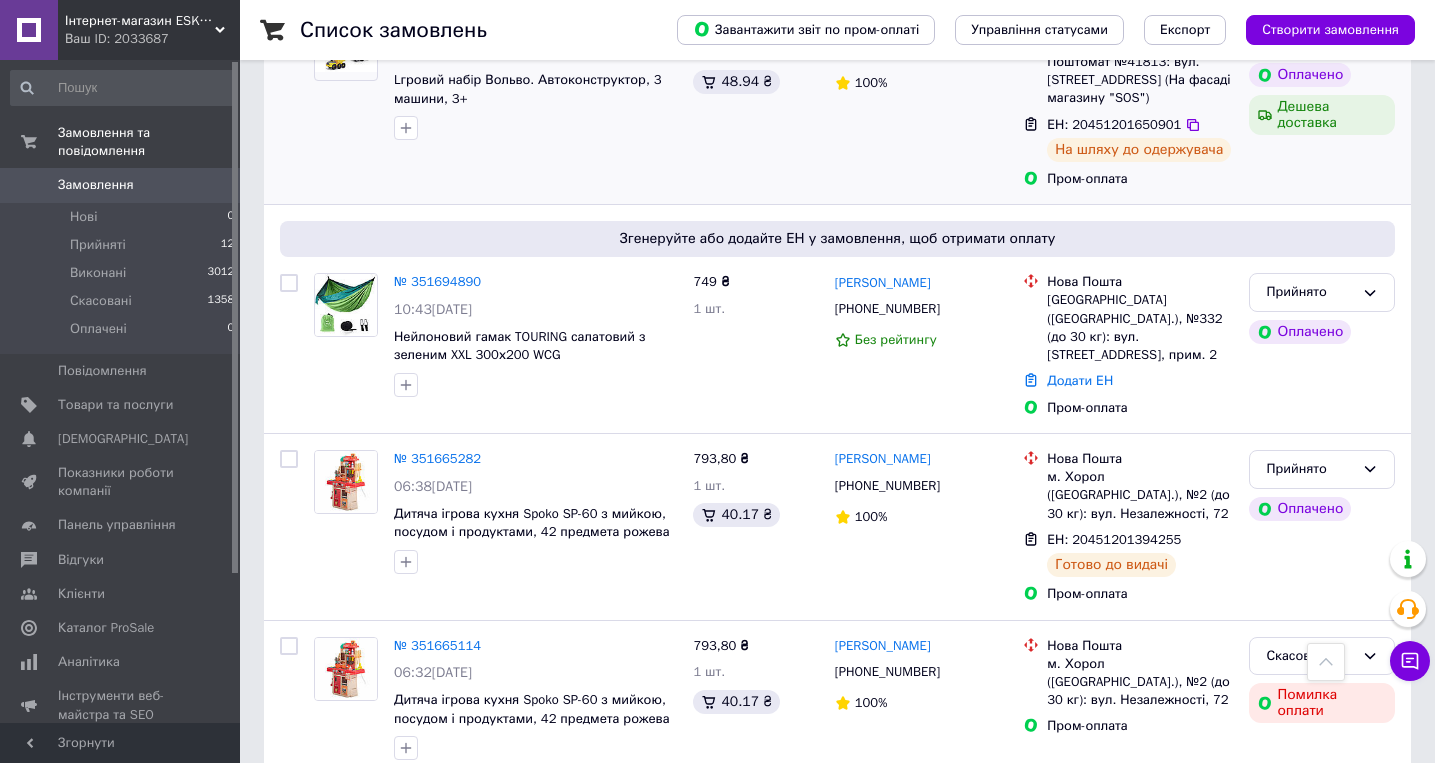 scroll, scrollTop: 1712, scrollLeft: 0, axis: vertical 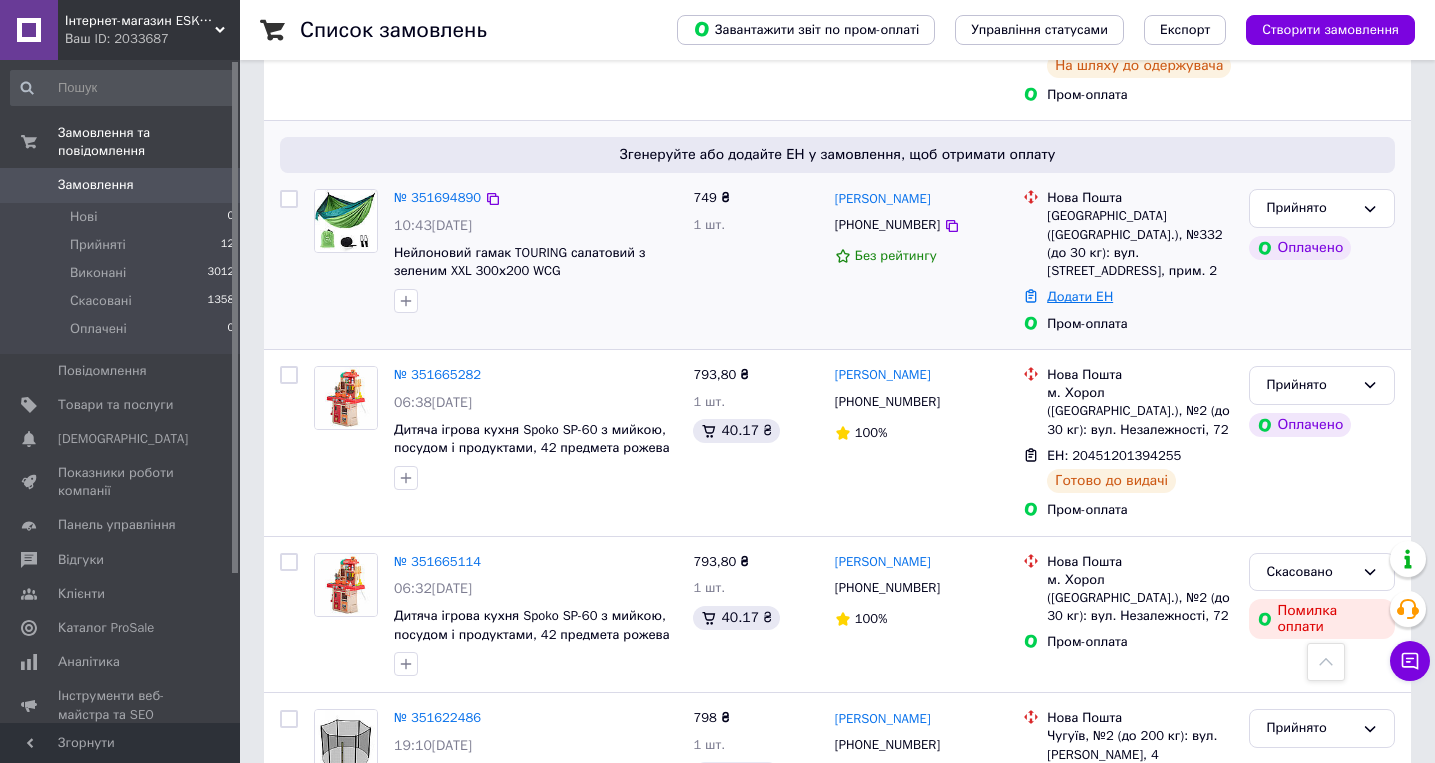 click on "Додати ЕН" at bounding box center [1080, 296] 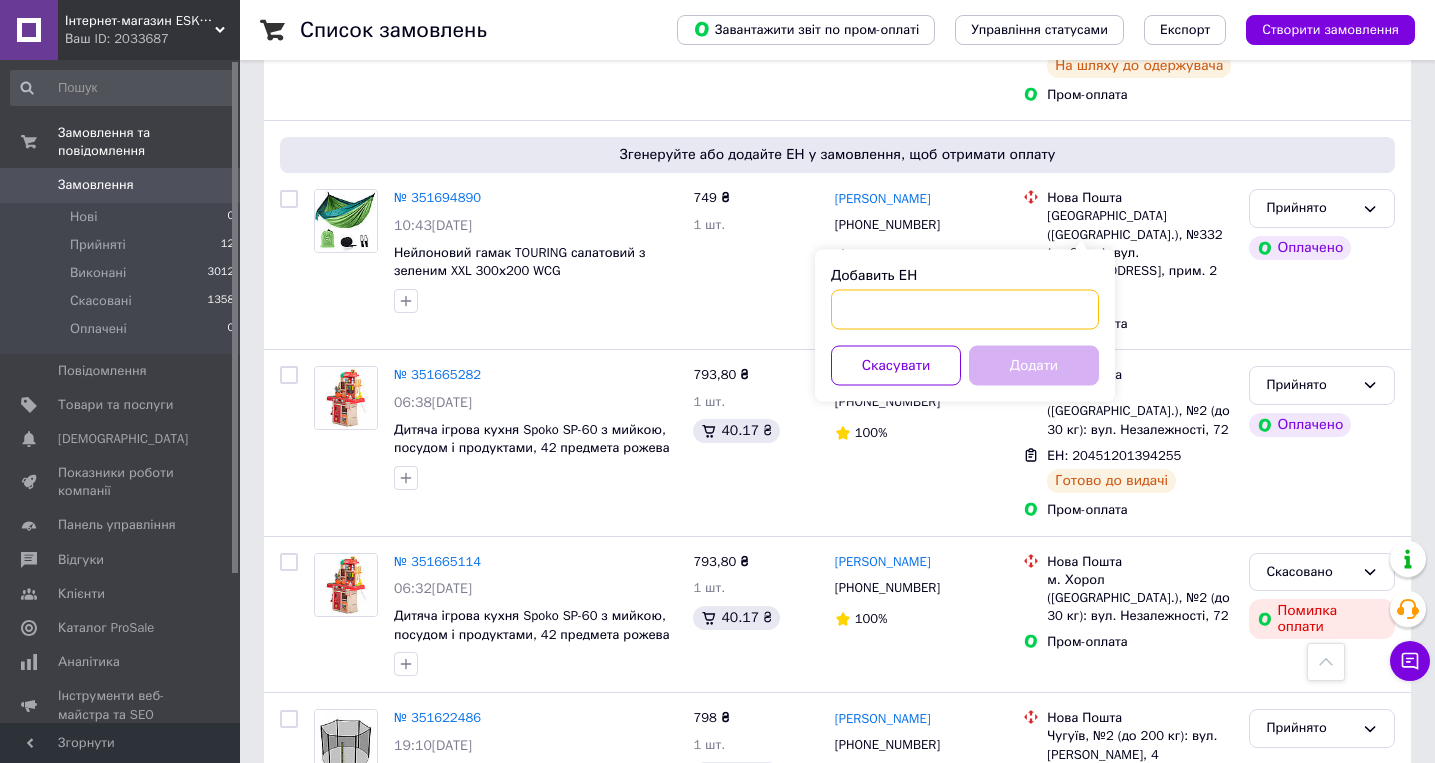 click on "Добавить ЕН" at bounding box center [965, 310] 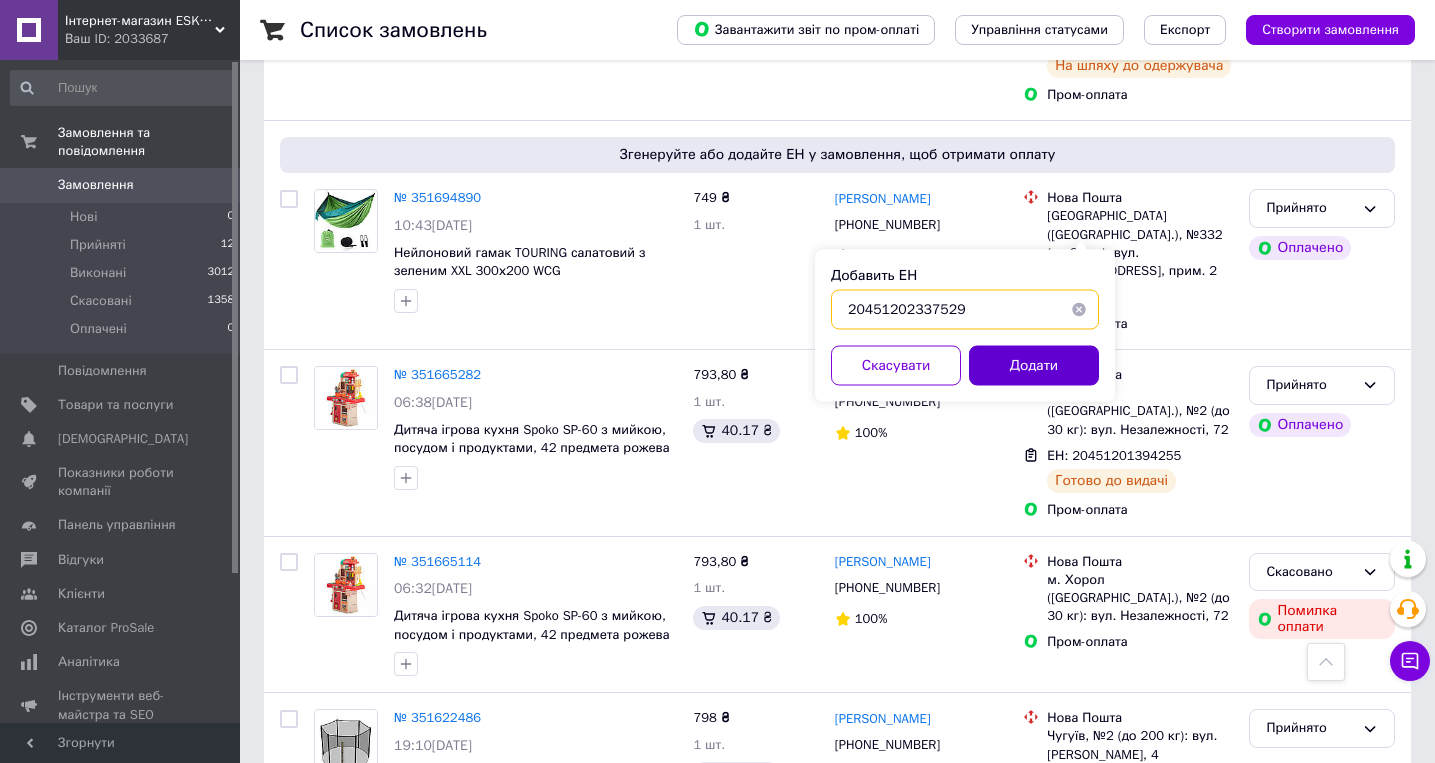 type on "20451202337529" 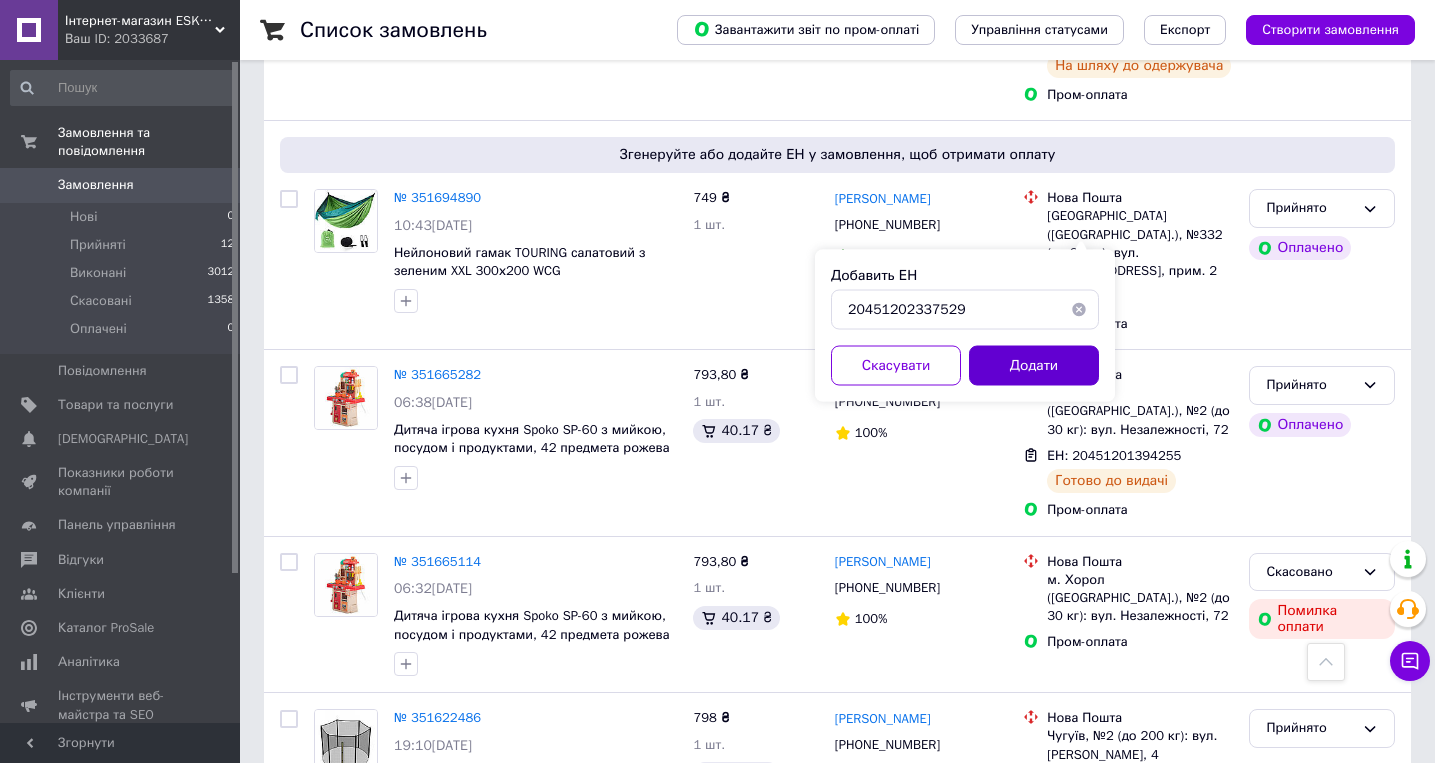 click on "Додати" at bounding box center [1034, 366] 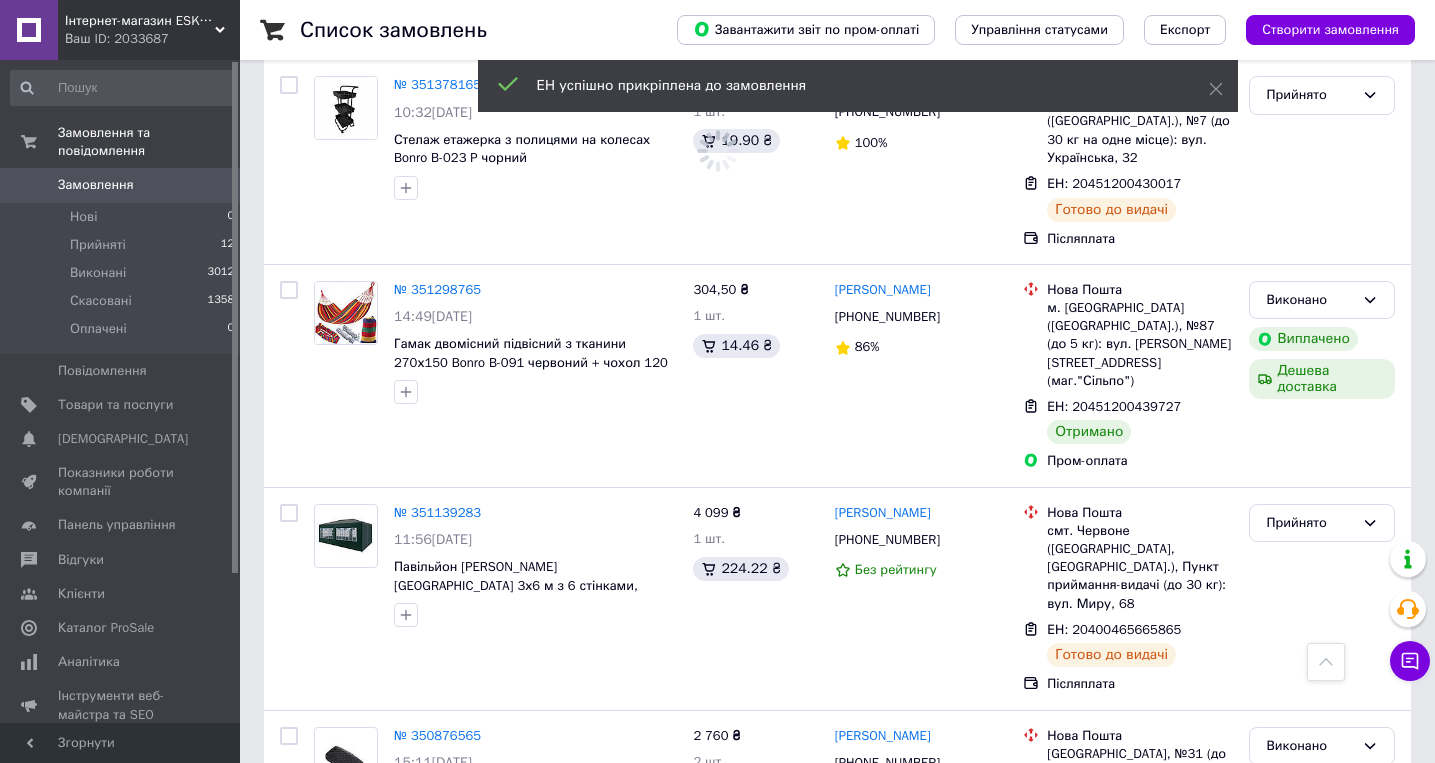 scroll, scrollTop: 2755, scrollLeft: 0, axis: vertical 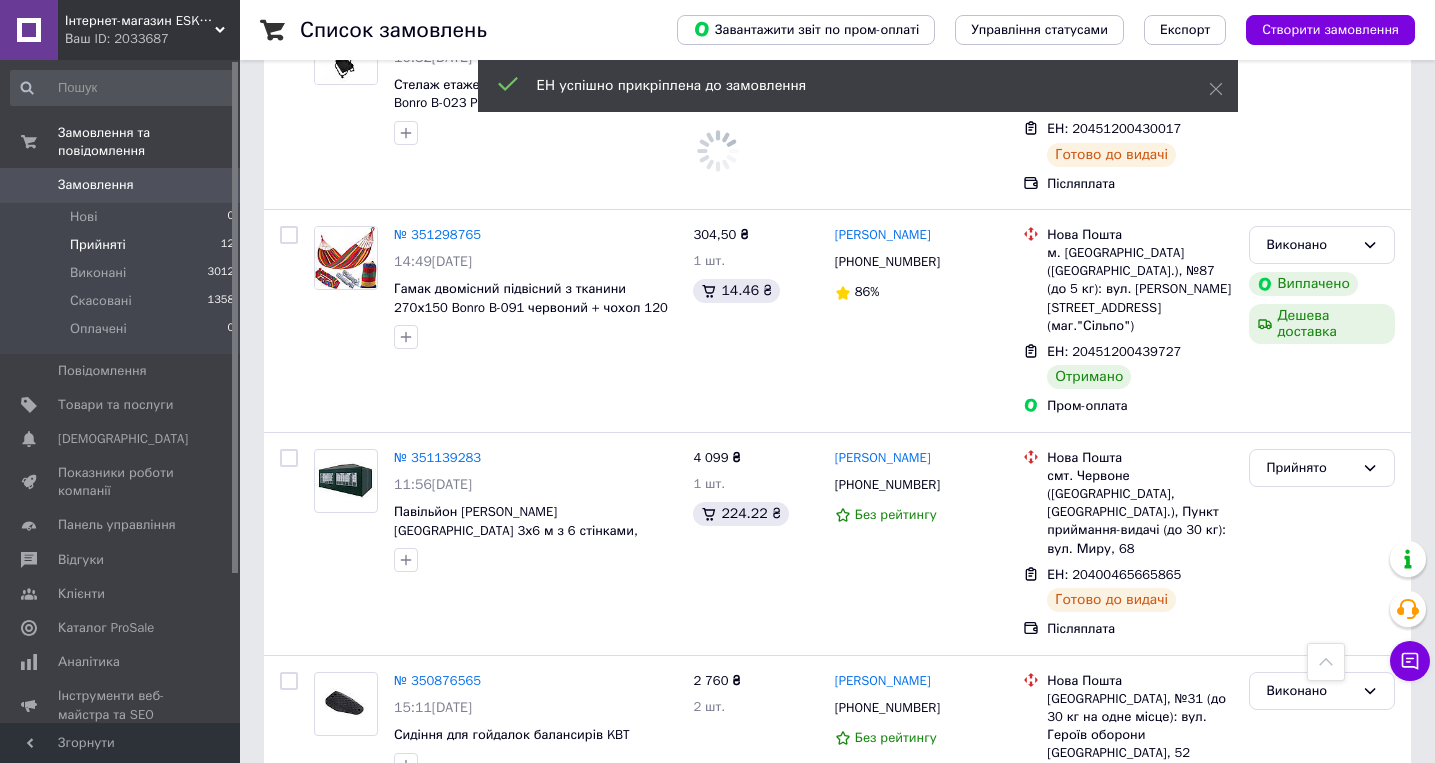 click on "Прийняті" at bounding box center (98, 245) 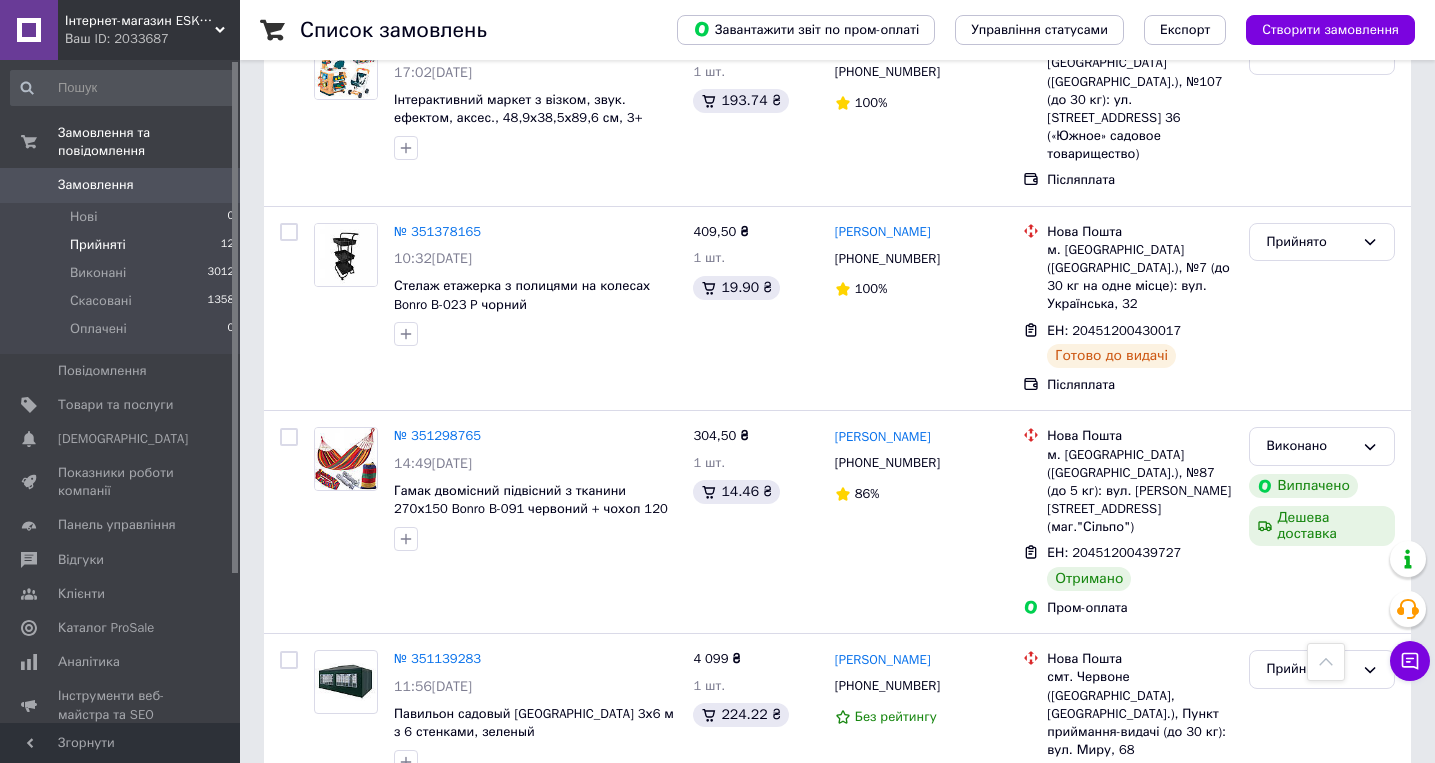 scroll, scrollTop: 2692, scrollLeft: 0, axis: vertical 